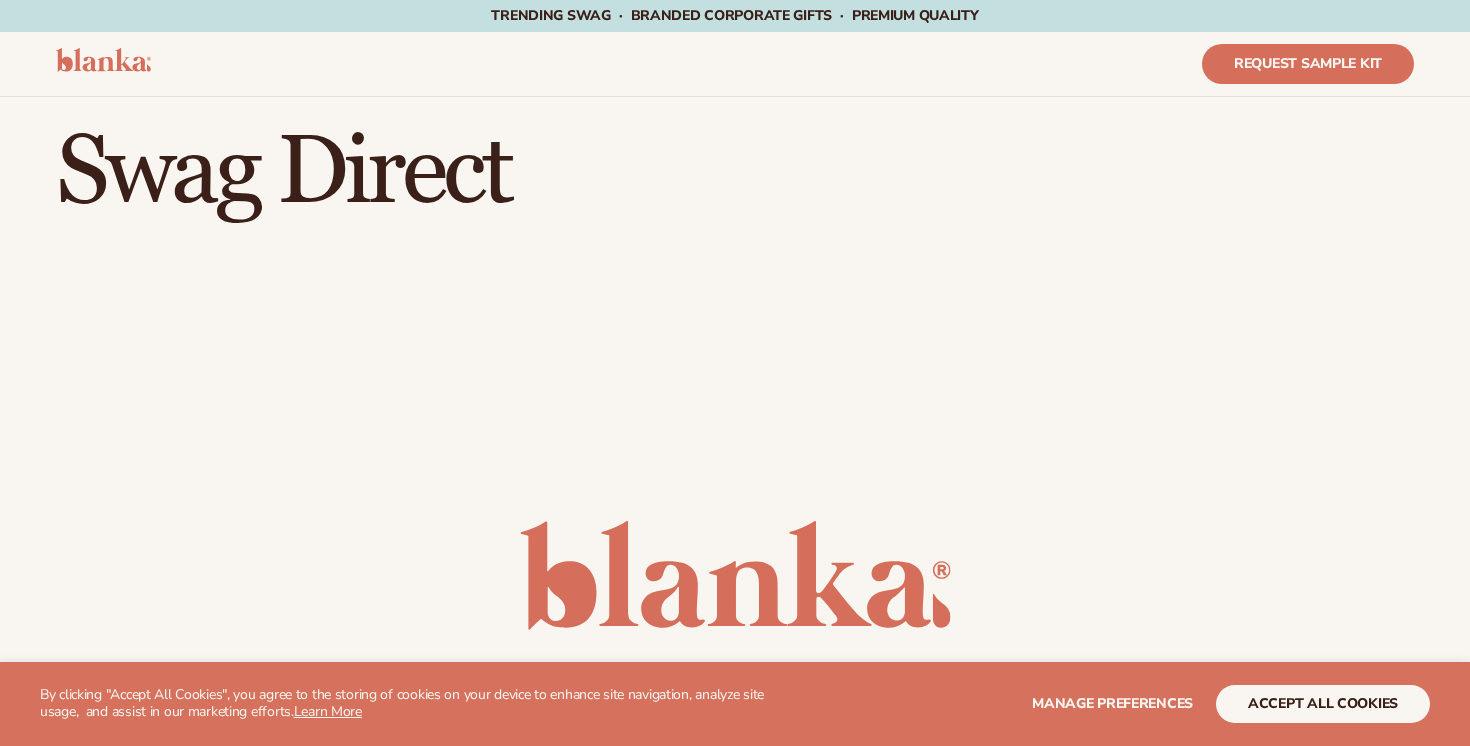 scroll, scrollTop: 0, scrollLeft: 0, axis: both 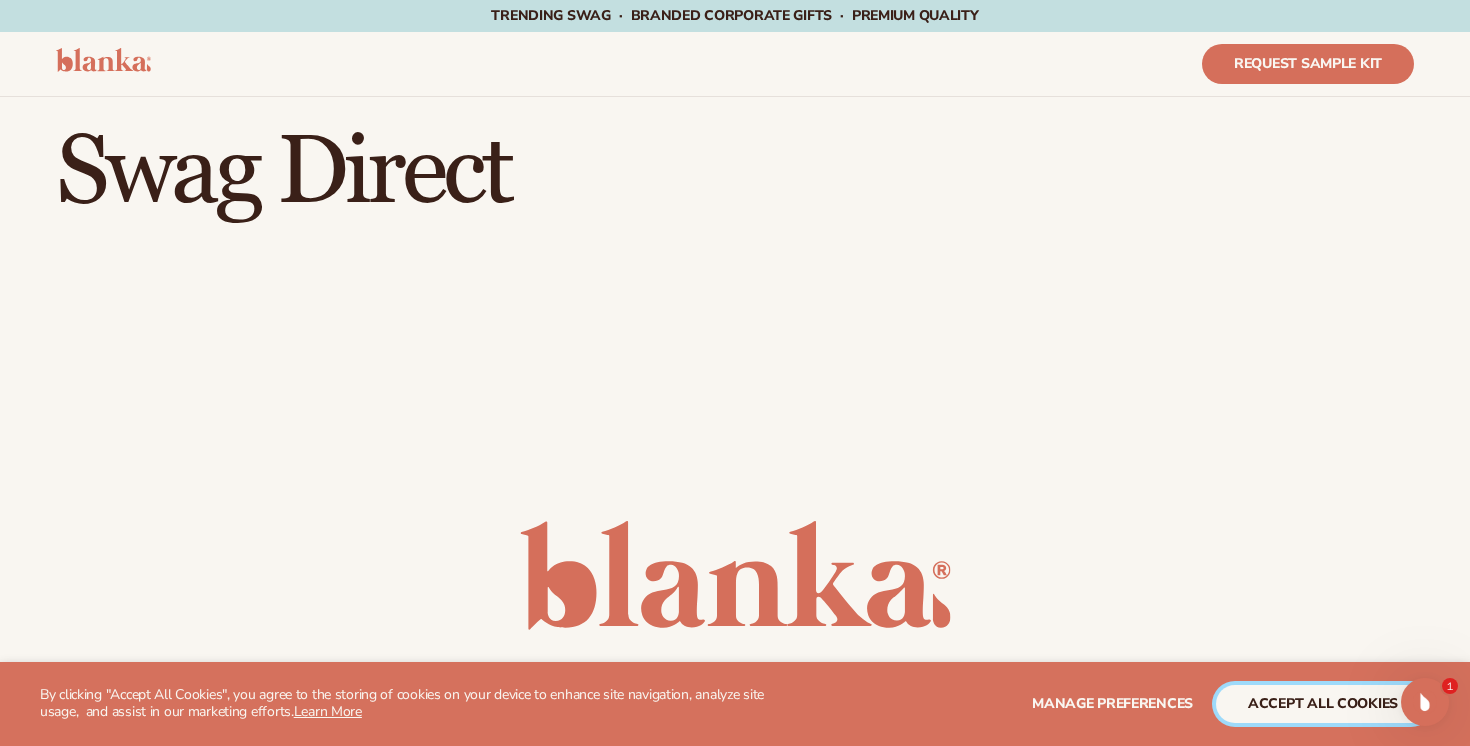 click on "accept all cookies" at bounding box center (1323, 704) 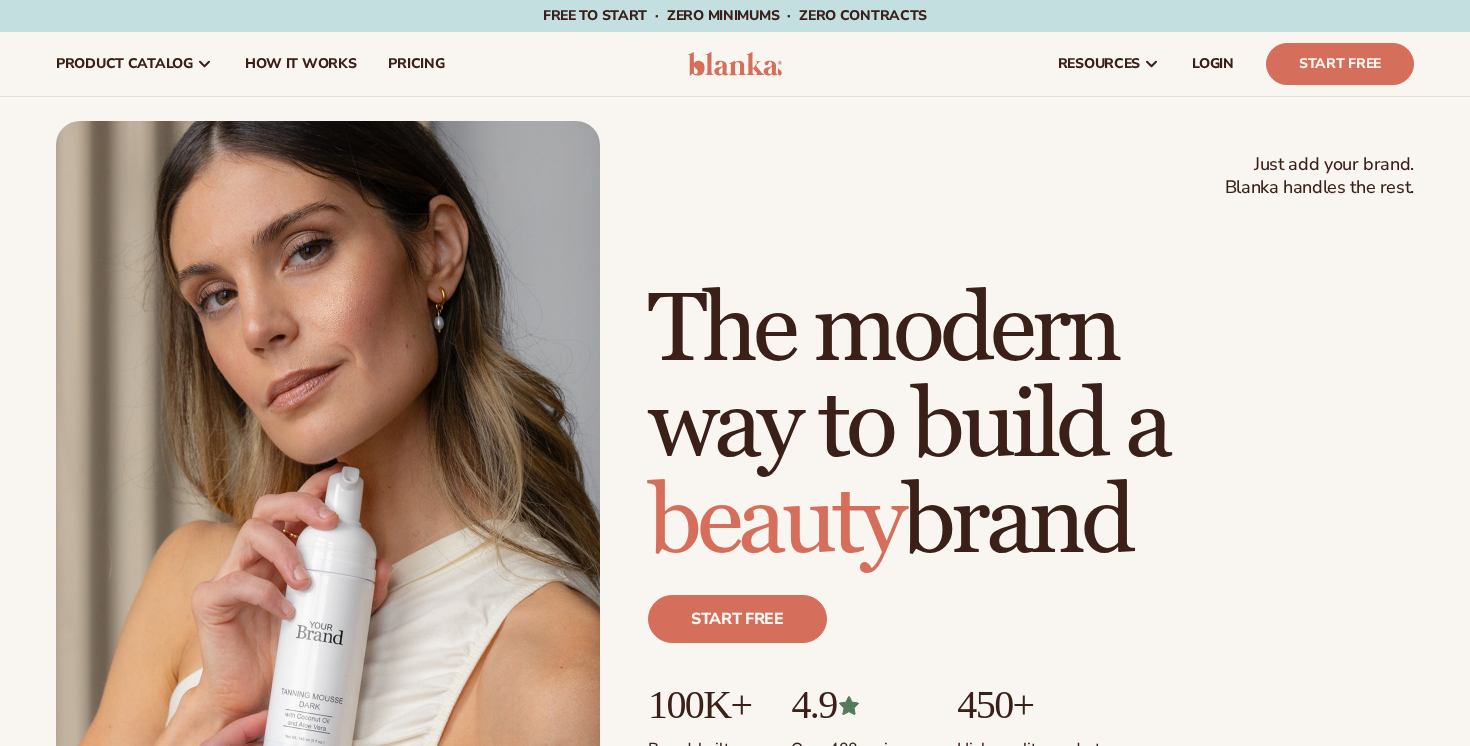 scroll, scrollTop: 0, scrollLeft: 0, axis: both 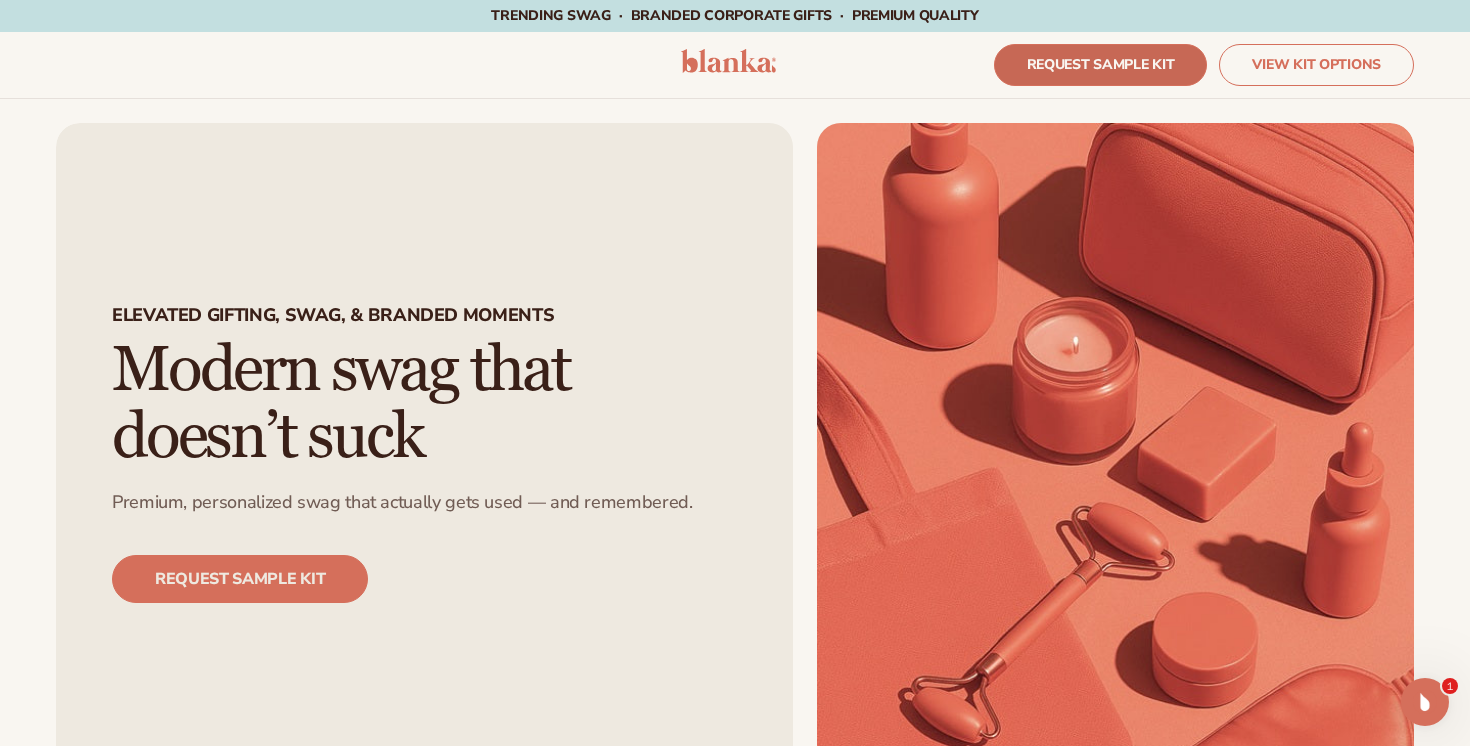 click on "REQUEST SAMPLE KIT" at bounding box center [1101, 65] 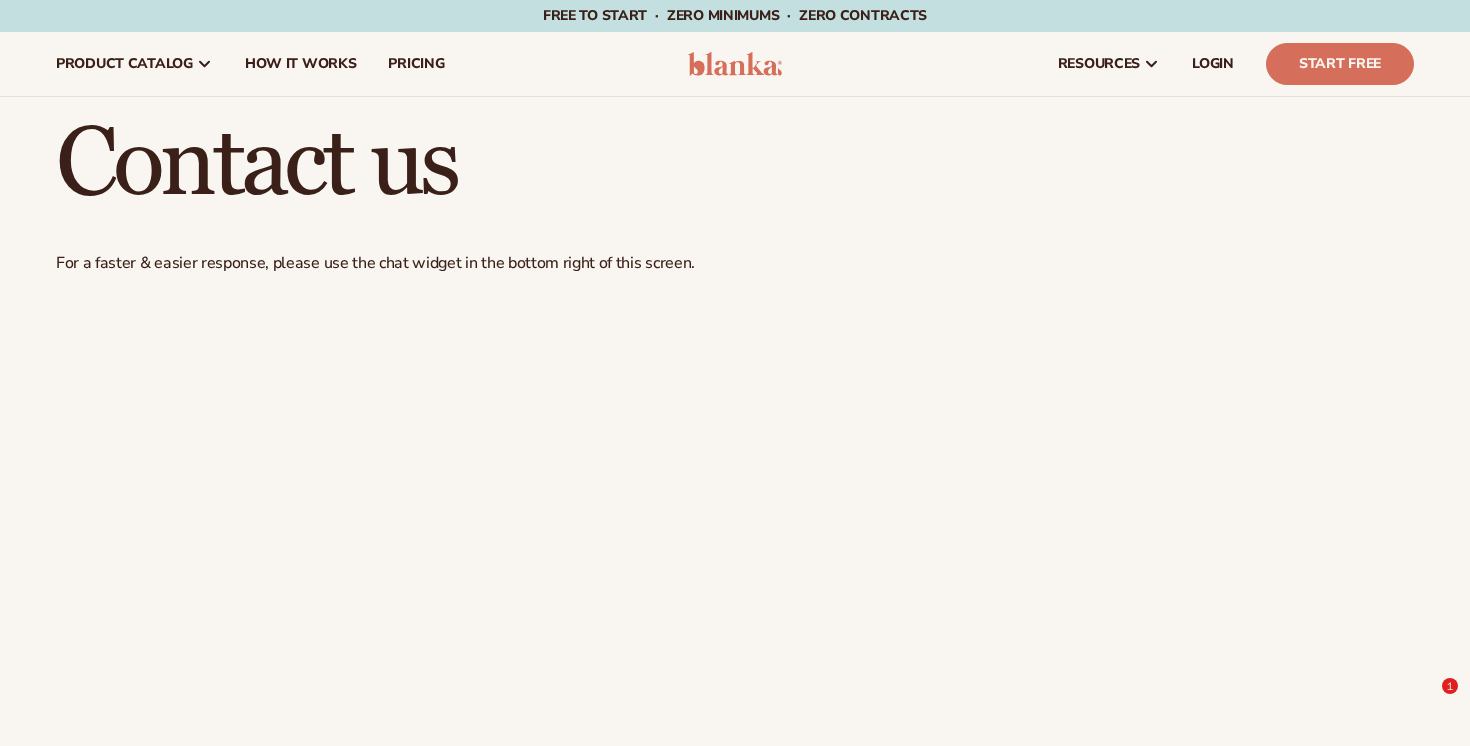 scroll, scrollTop: 239, scrollLeft: 0, axis: vertical 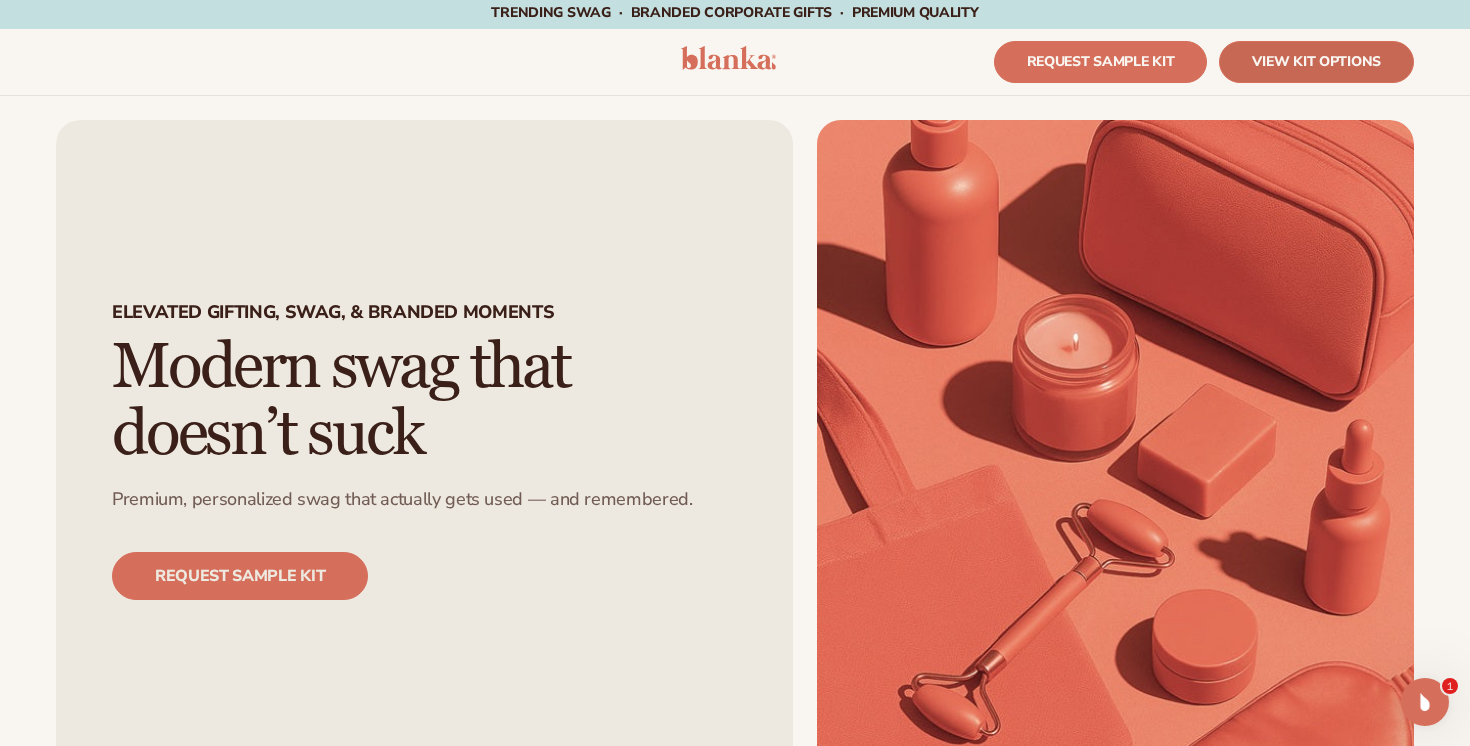 click on "VIEW KIT OPTIONS" at bounding box center (1316, 62) 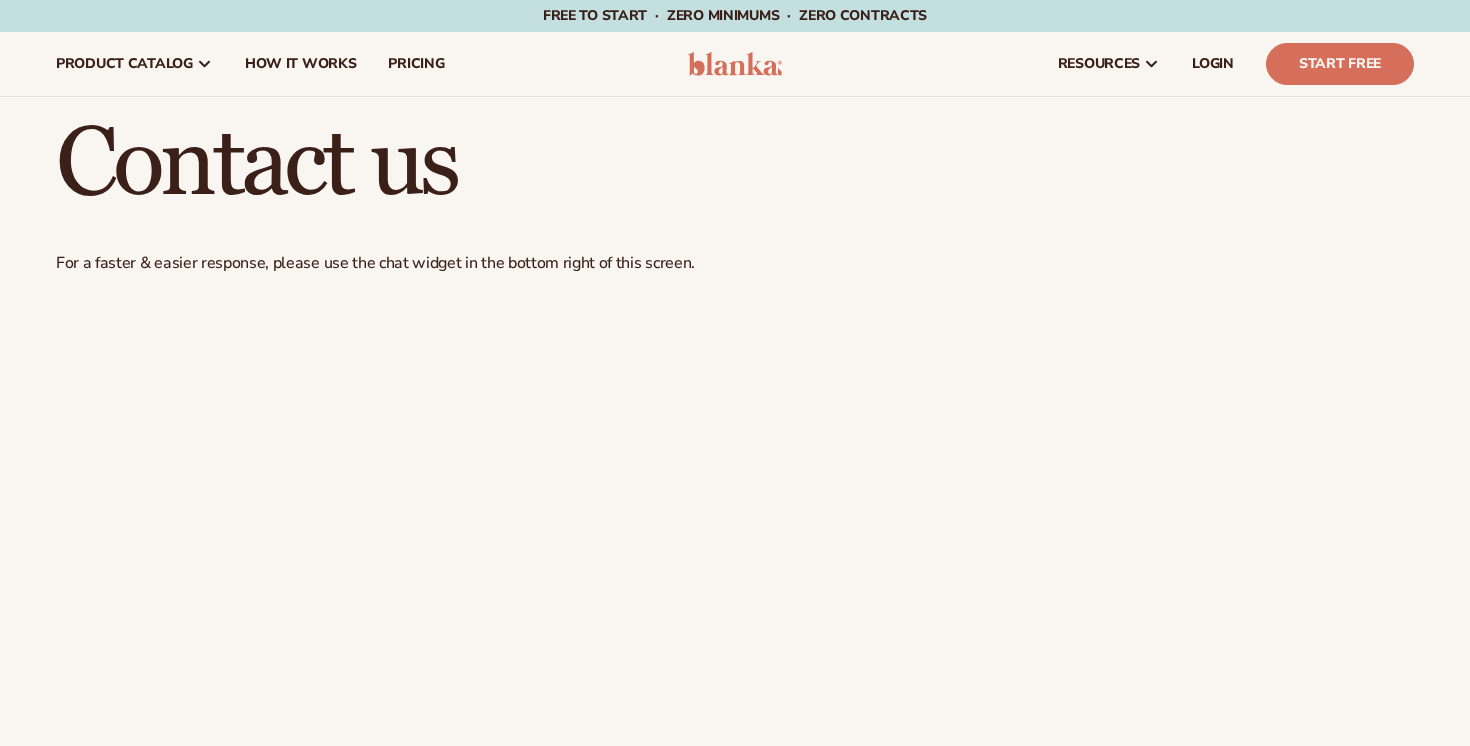scroll, scrollTop: 0, scrollLeft: 0, axis: both 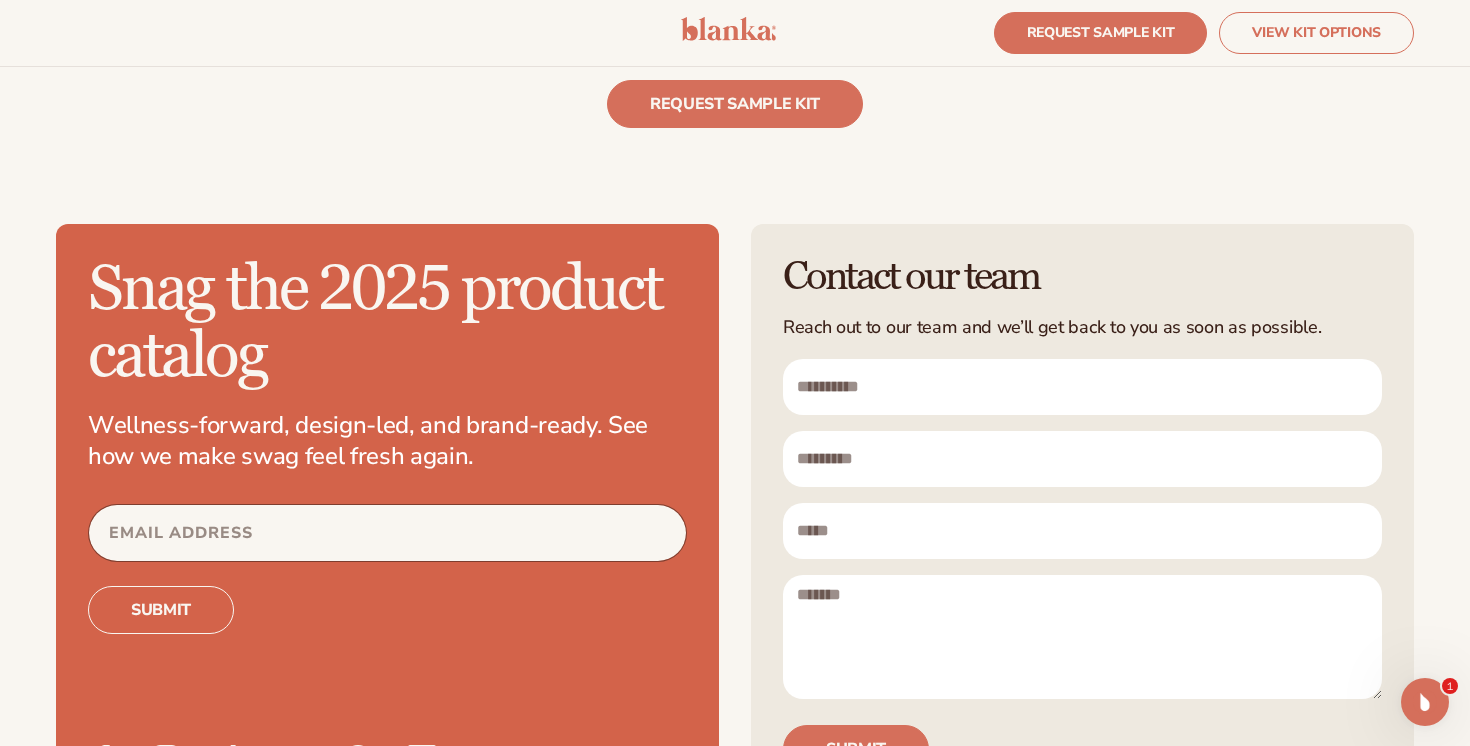 click on "Contact our team" at bounding box center (1082, 277) 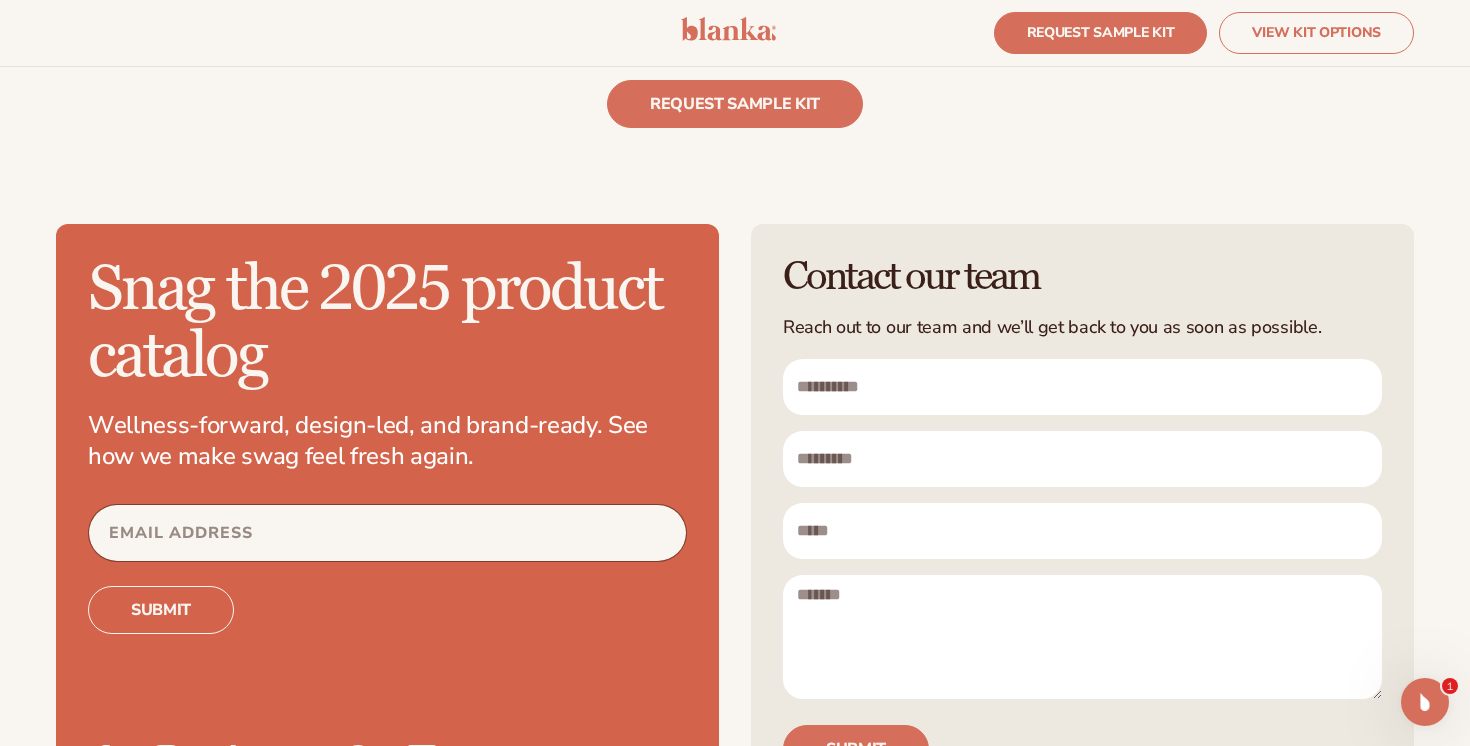 click at bounding box center (1082, 387) 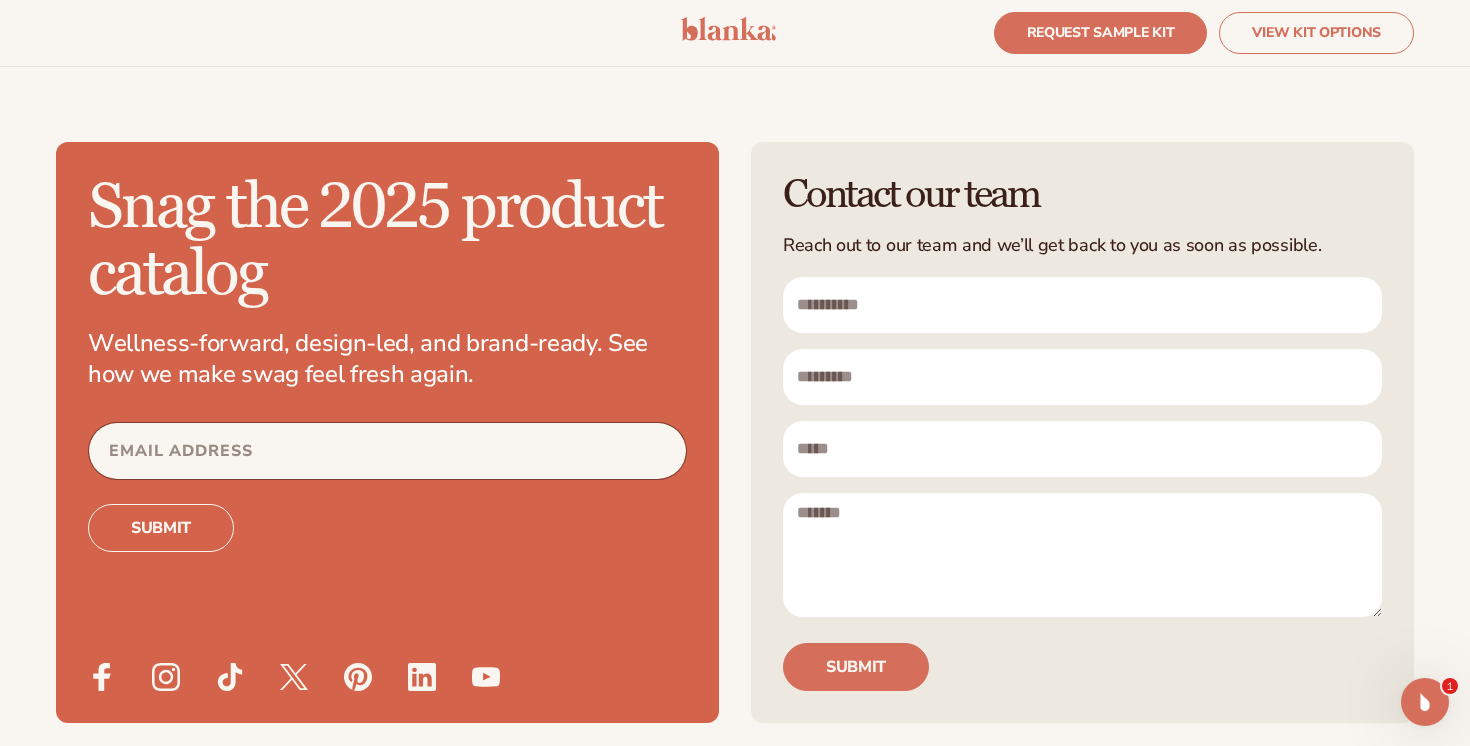 scroll, scrollTop: 5286, scrollLeft: 0, axis: vertical 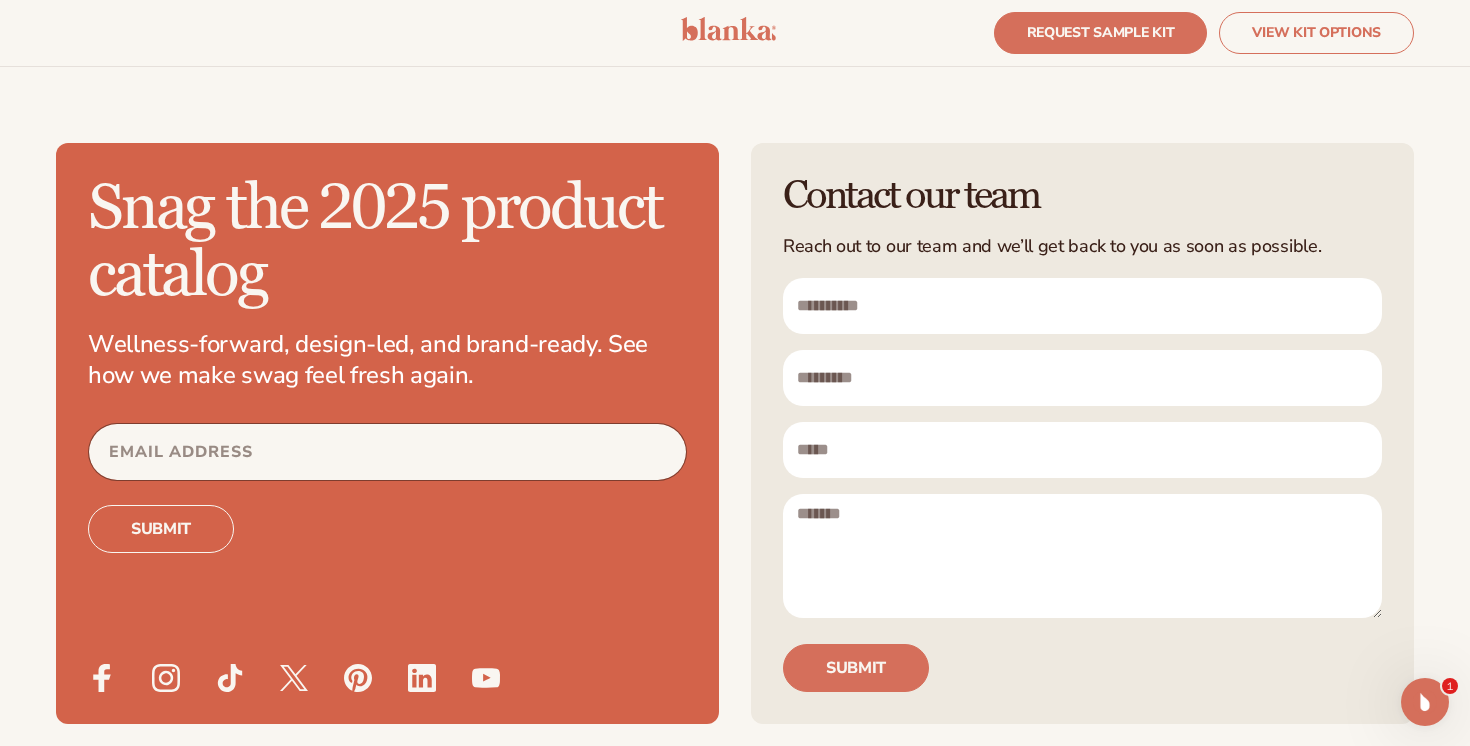 click at bounding box center [1082, 306] 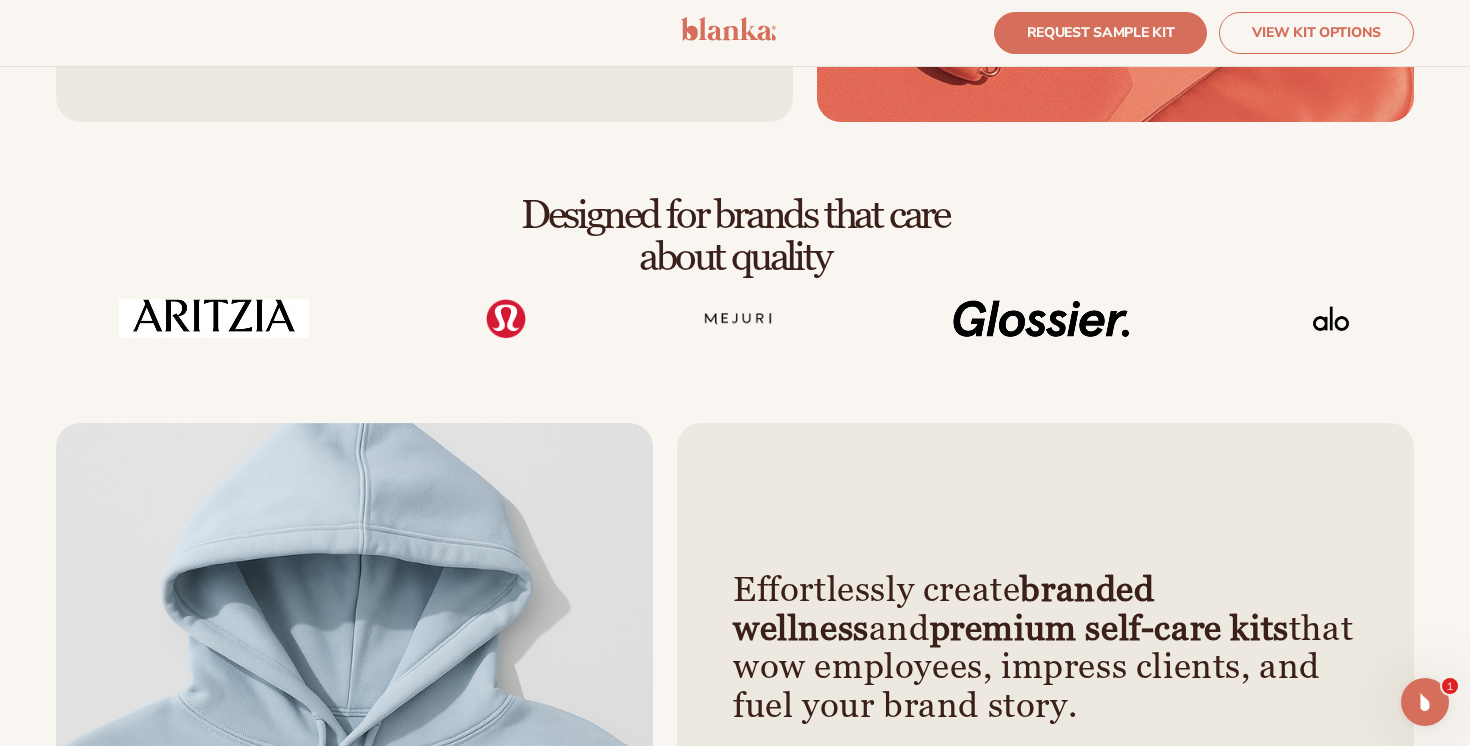 scroll, scrollTop: 0, scrollLeft: 0, axis: both 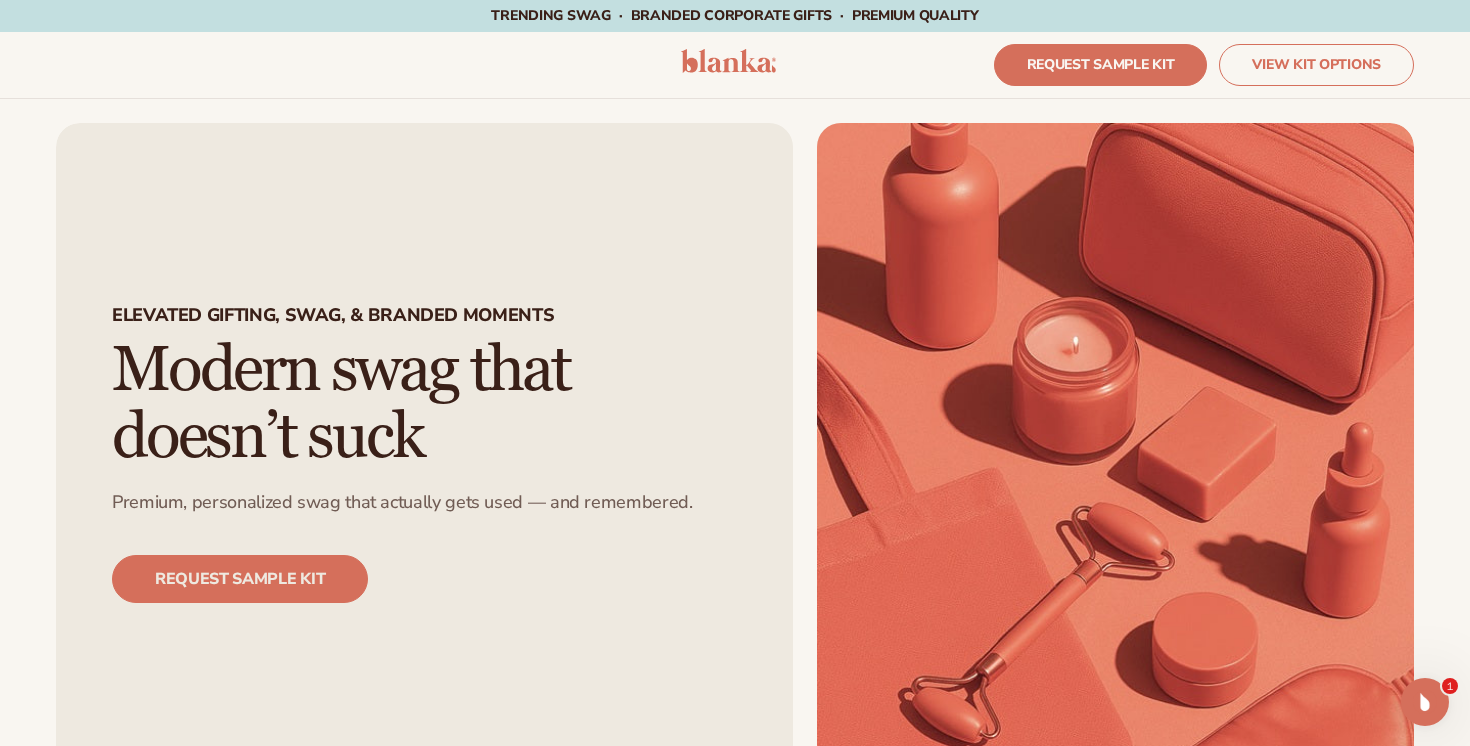click on "Elevated Gifting, swag, & branded moments
Modern swag that doesn’t suck
Premium, personalized swag that actually gets used — and remembered.
REQUEST SAMPLE KIT" at bounding box center (735, 461) 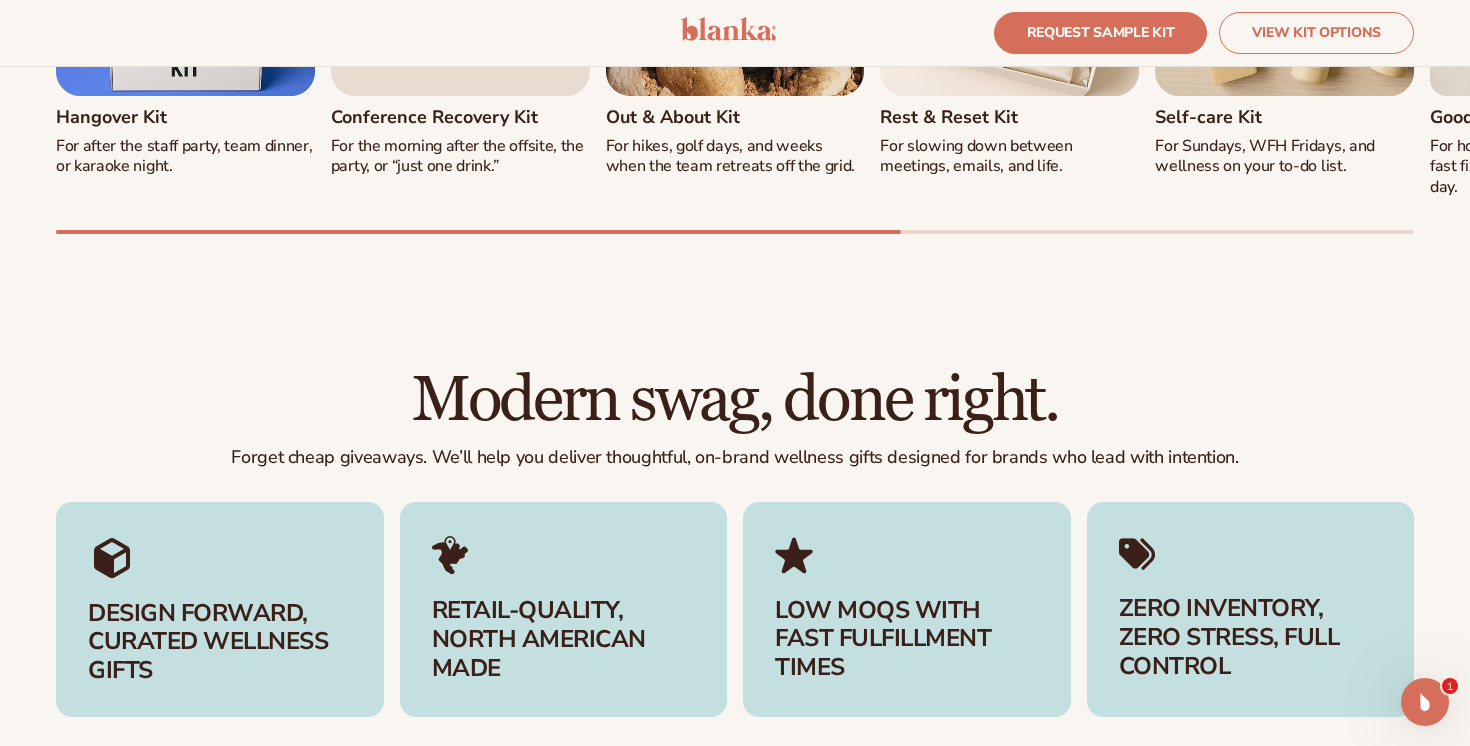 scroll, scrollTop: 0, scrollLeft: 0, axis: both 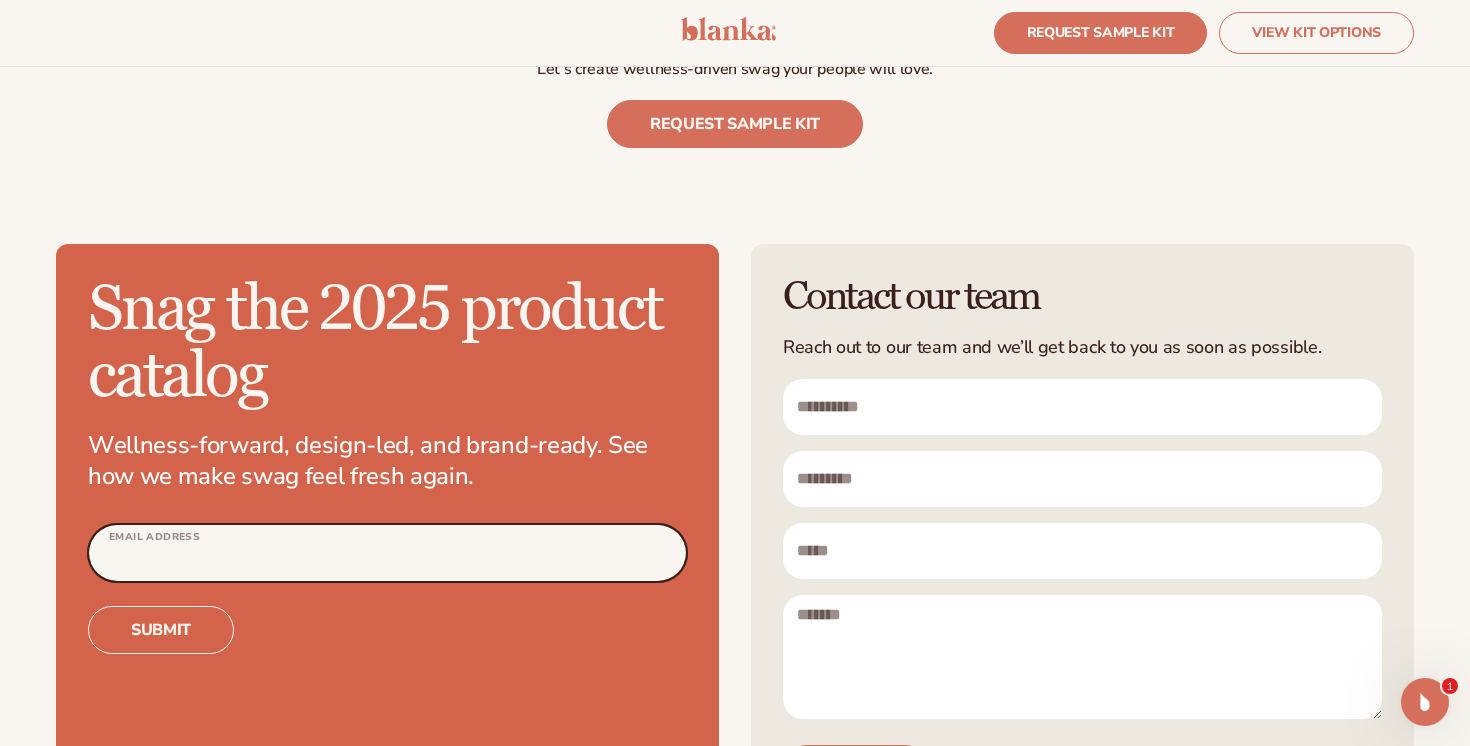 click on "Email Address" at bounding box center [387, 553] 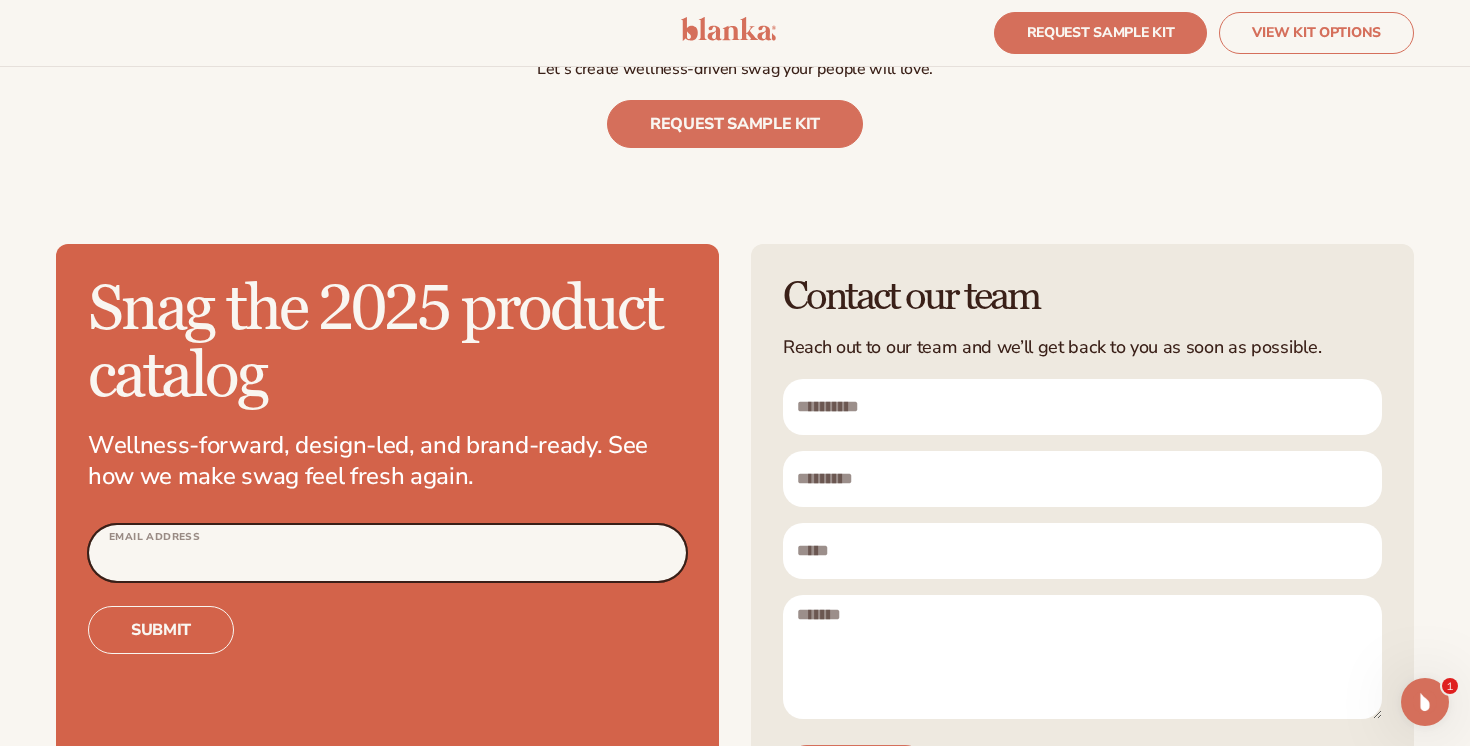 type on "**********" 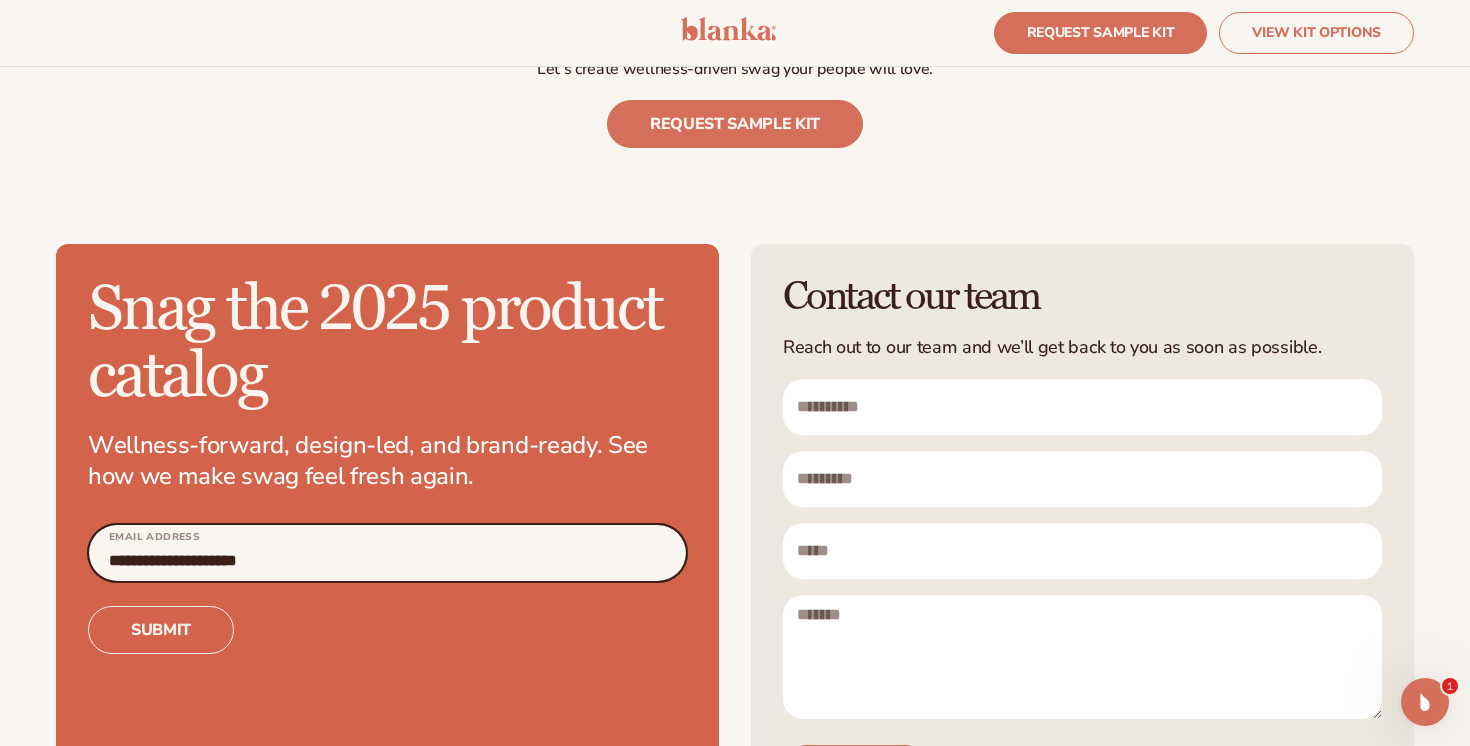 click on "**********" at bounding box center [387, 553] 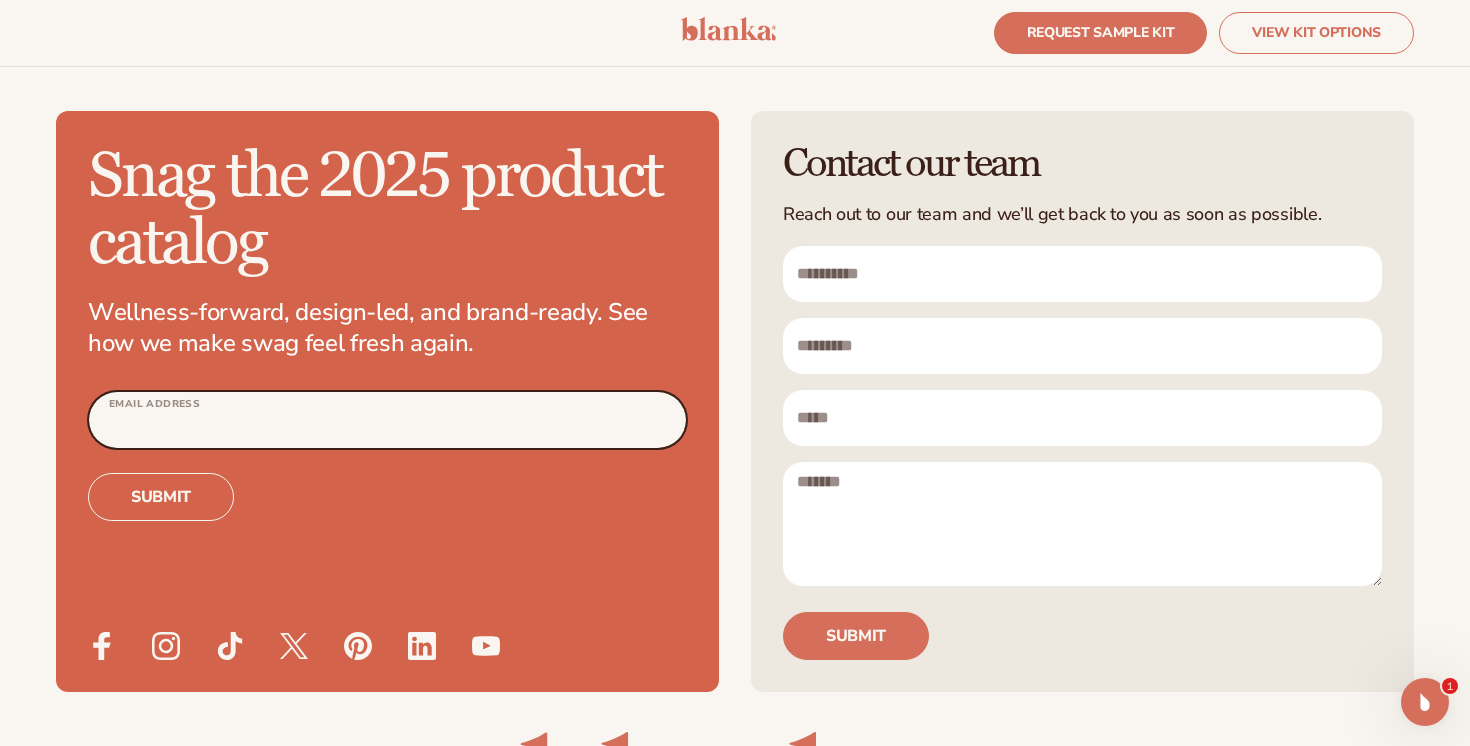 scroll, scrollTop: 5320, scrollLeft: 0, axis: vertical 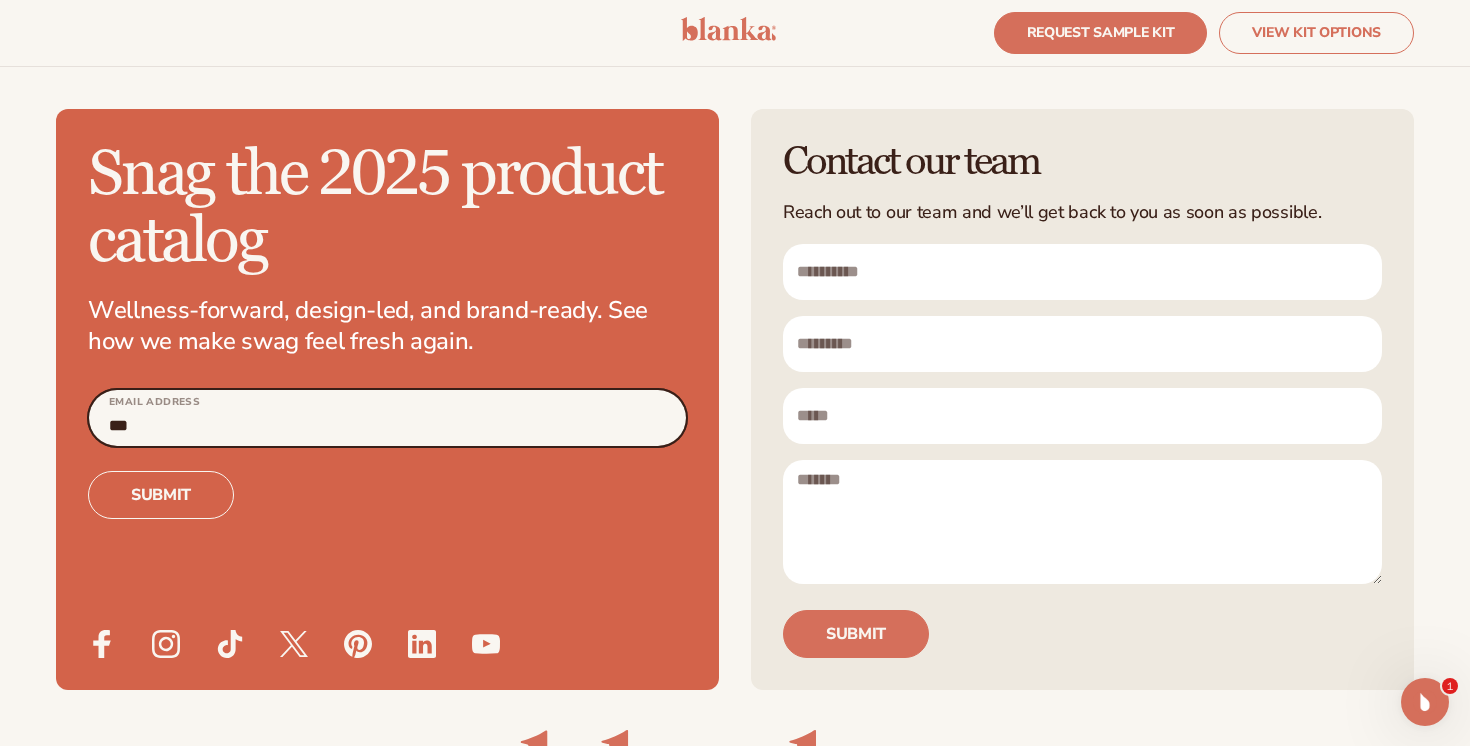 type on "**********" 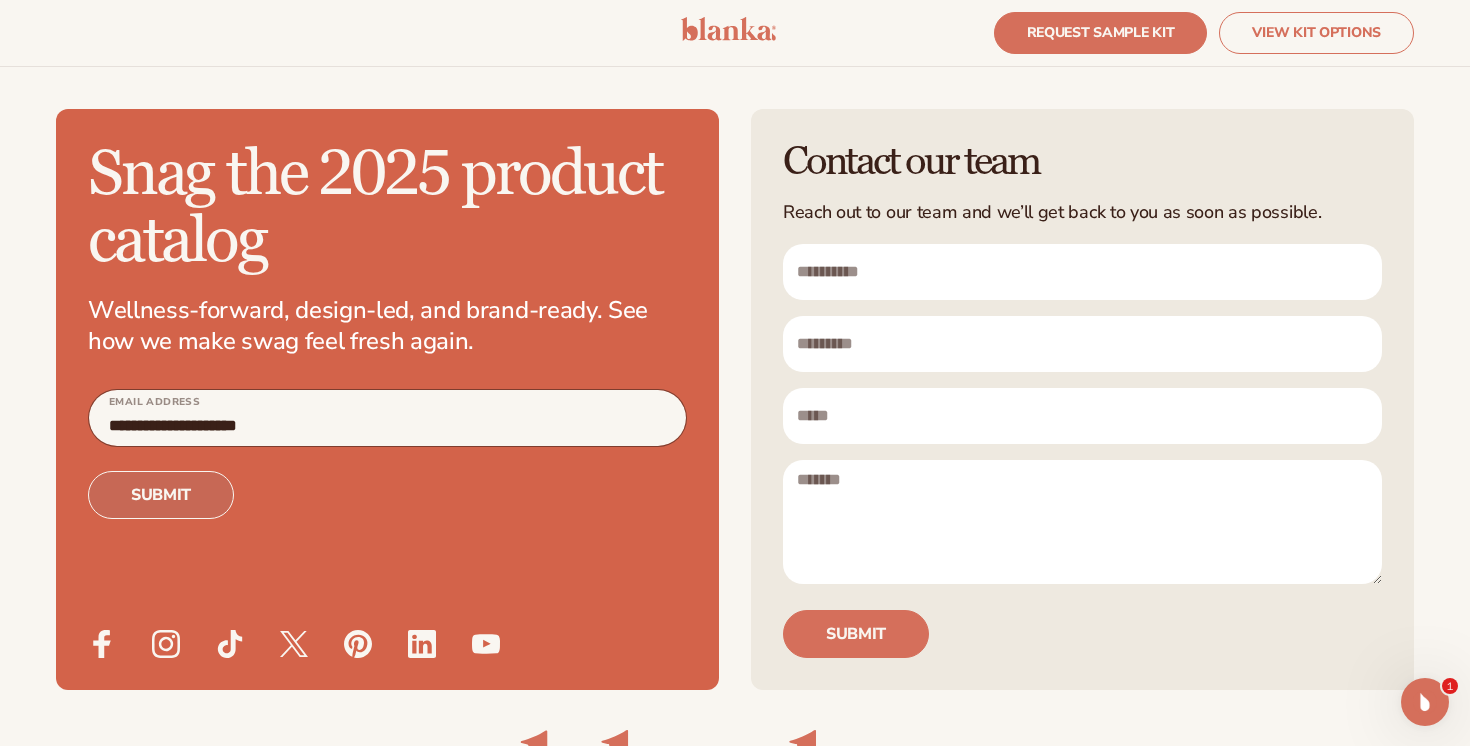 click on "Submit" at bounding box center [161, 495] 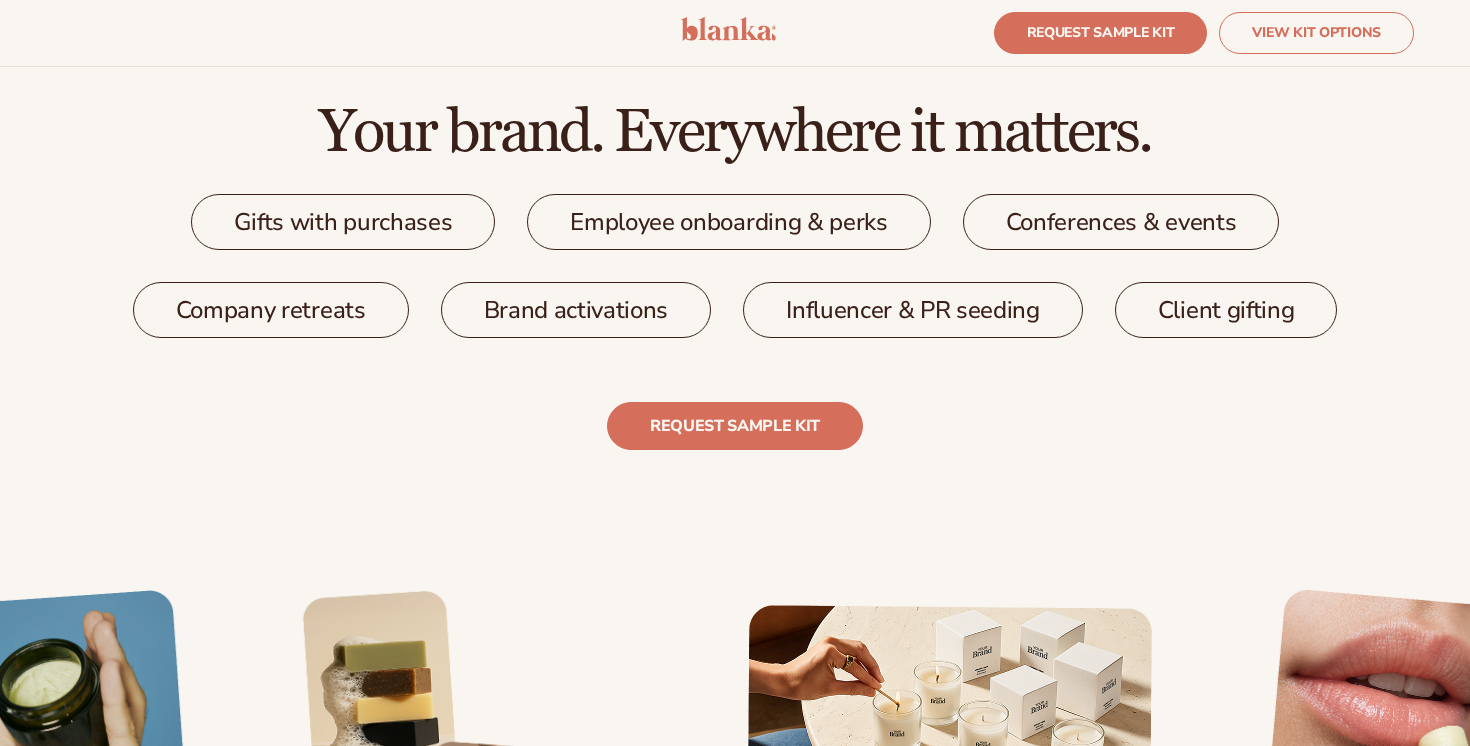 scroll, scrollTop: 5467, scrollLeft: 0, axis: vertical 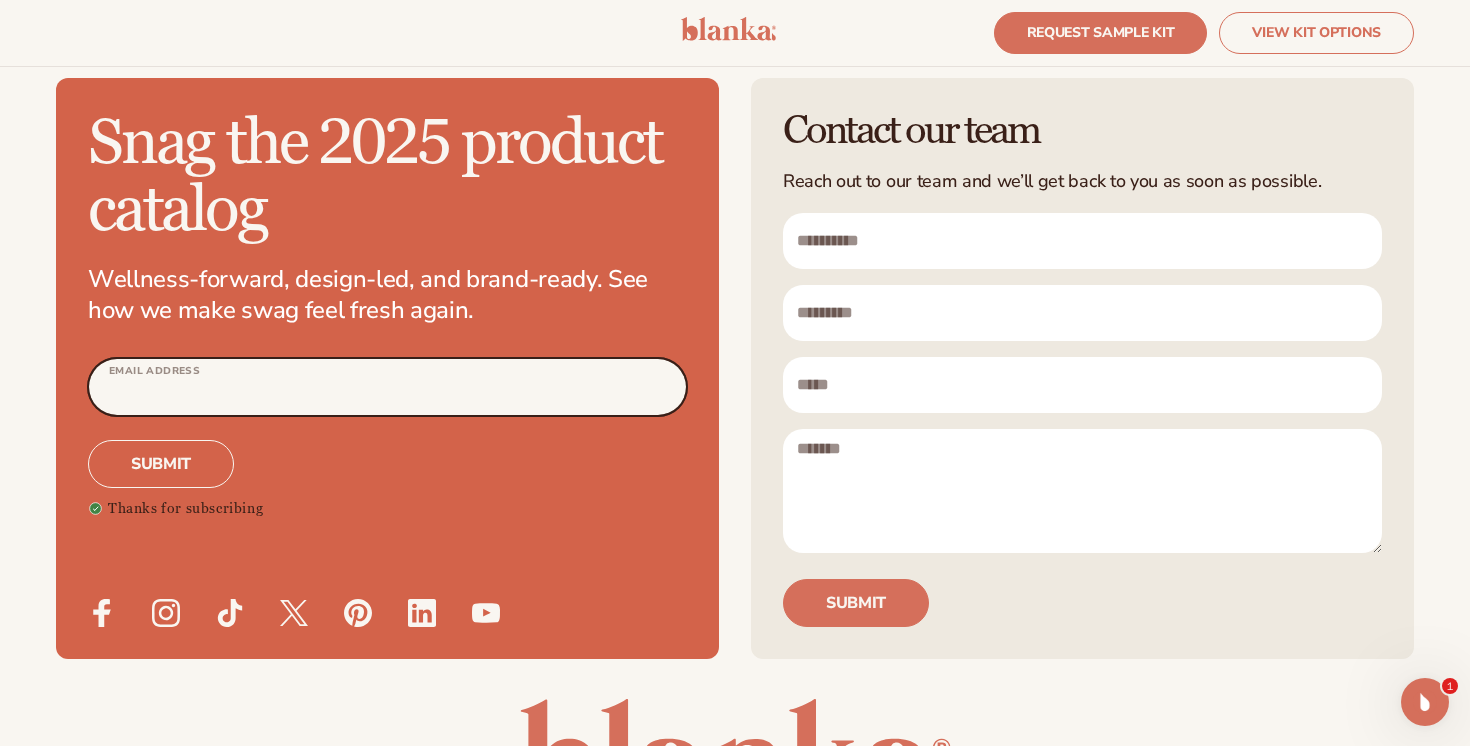click on "Email Address" at bounding box center (387, 387) 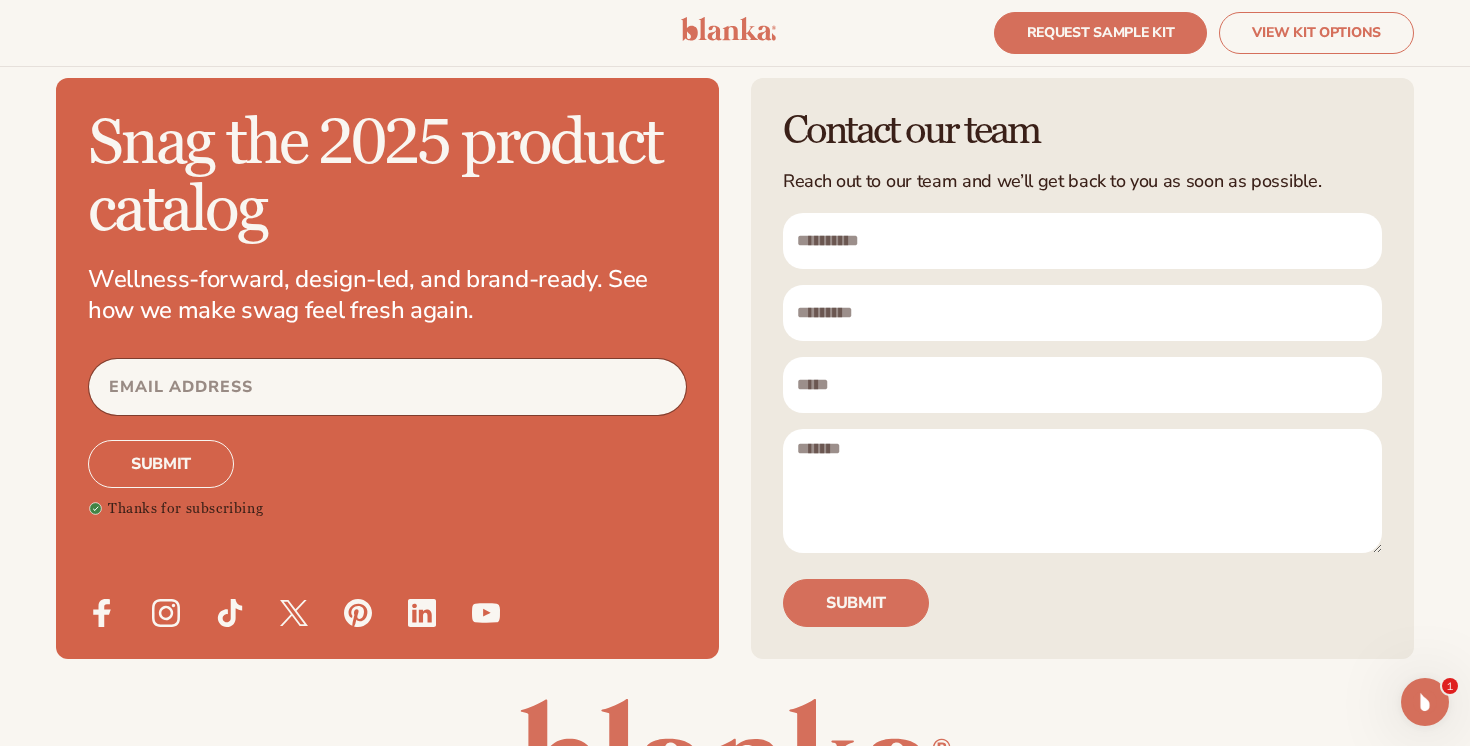 click on "[EMAIL] Address
Submit" at bounding box center [387, 423] 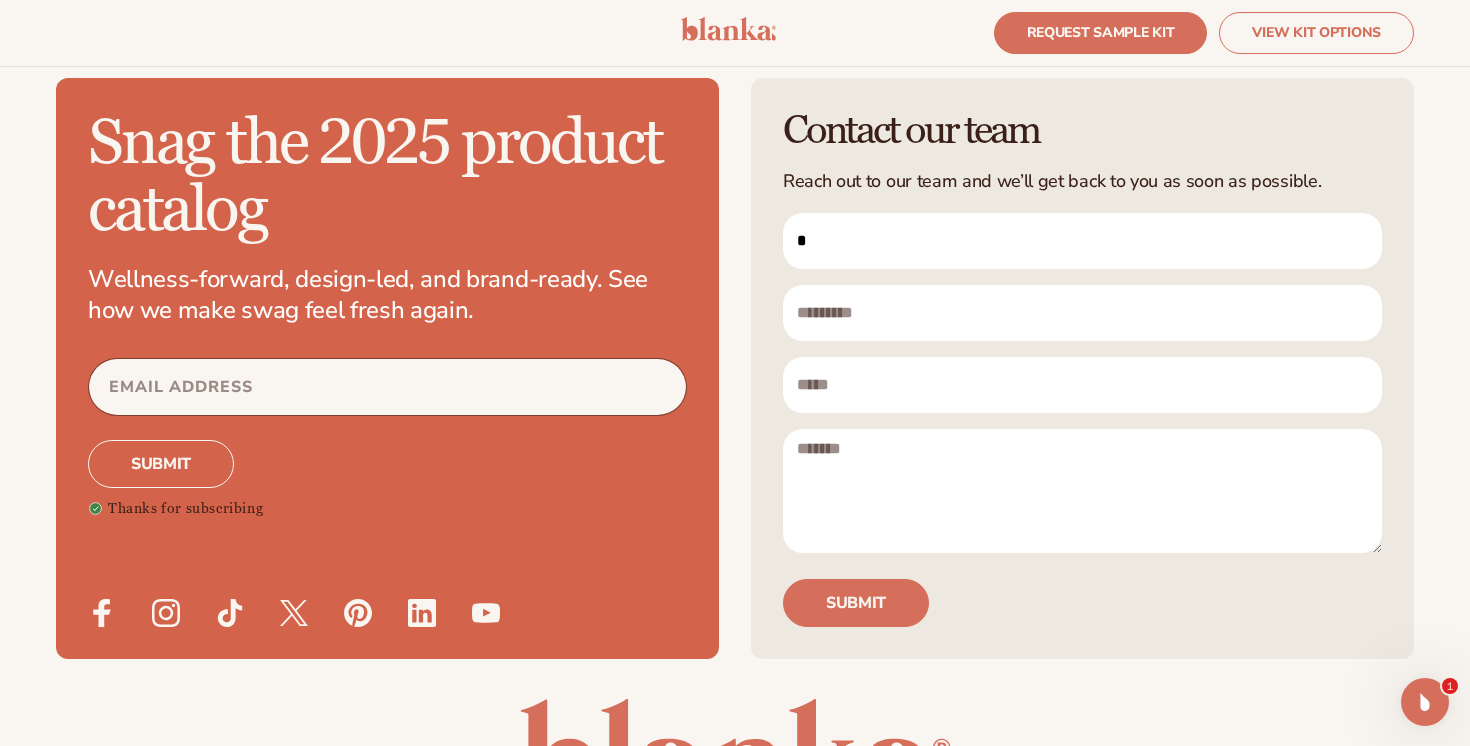 type on "*****" 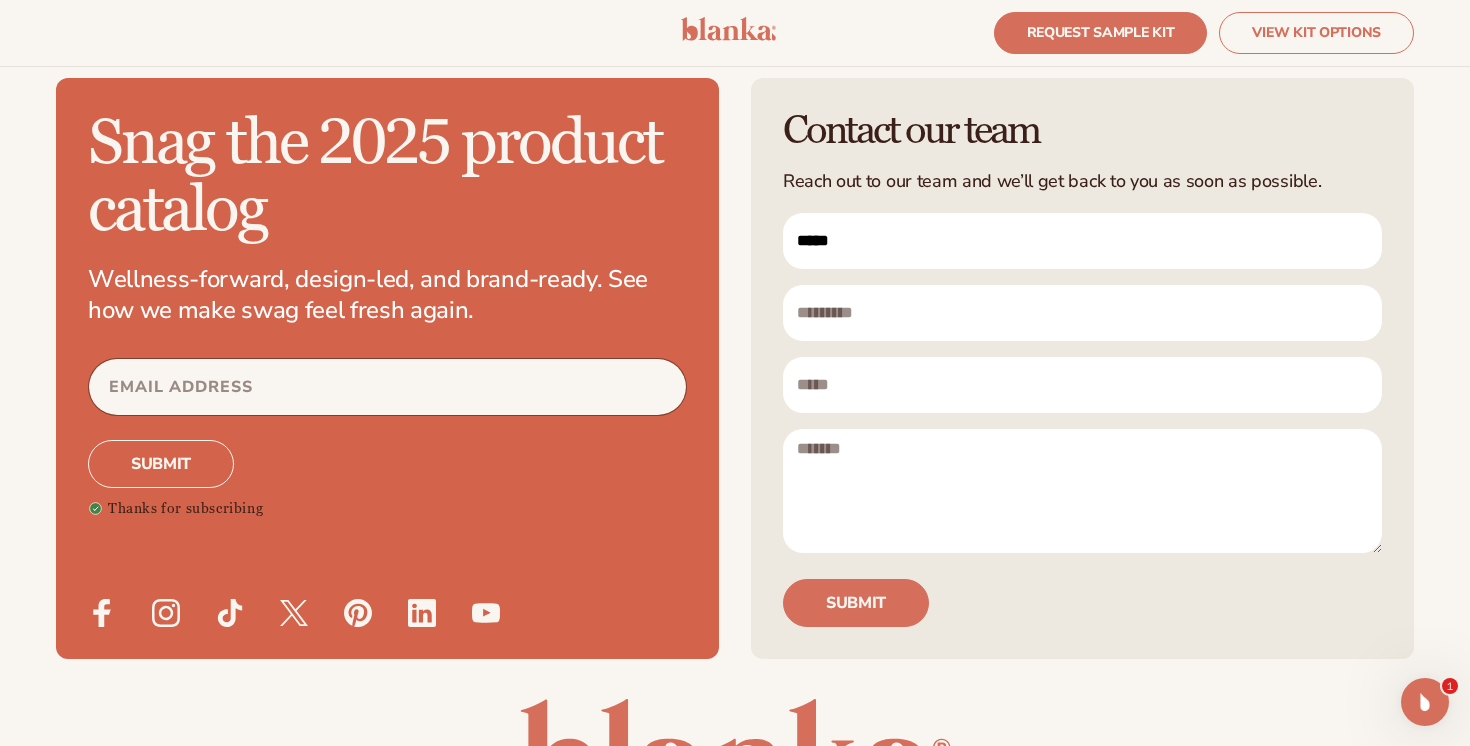 type on "******" 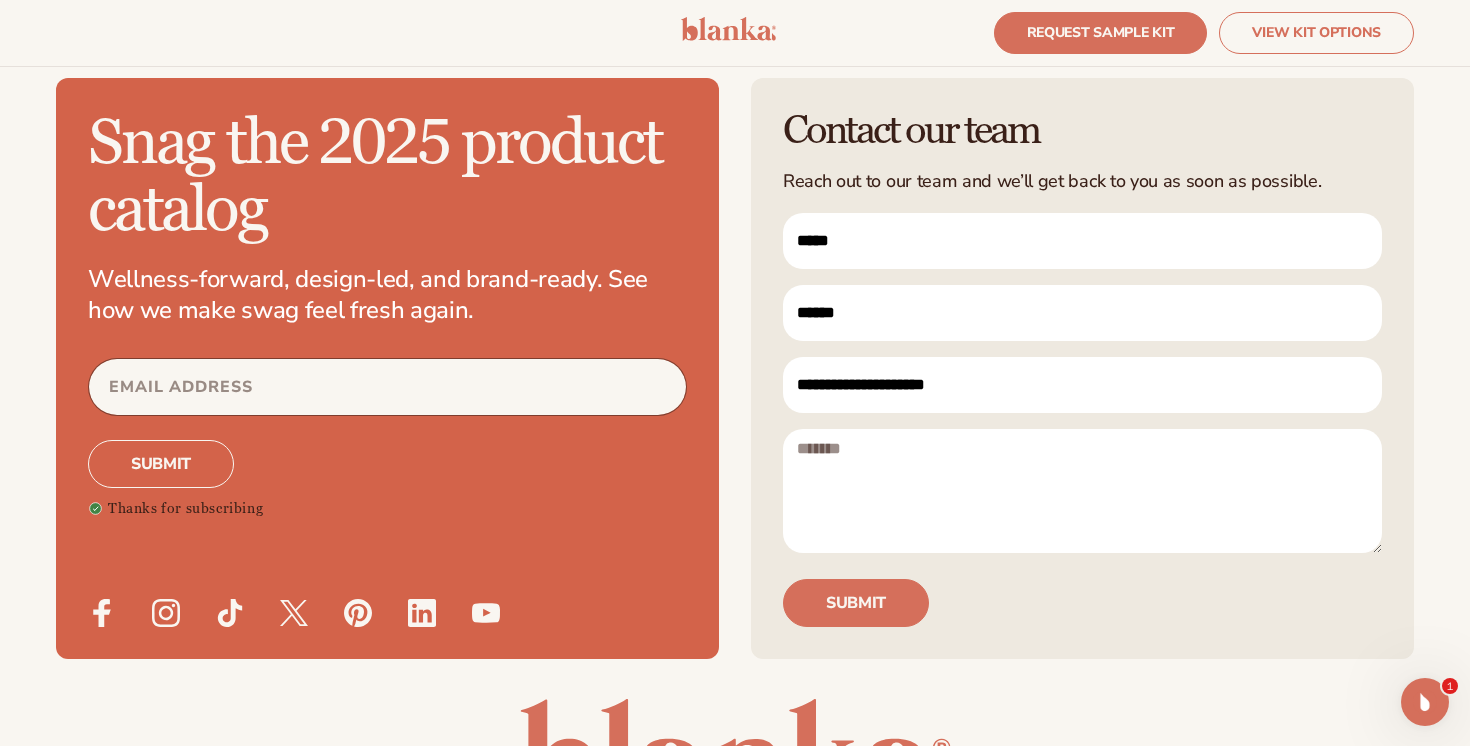click at bounding box center (1082, 491) 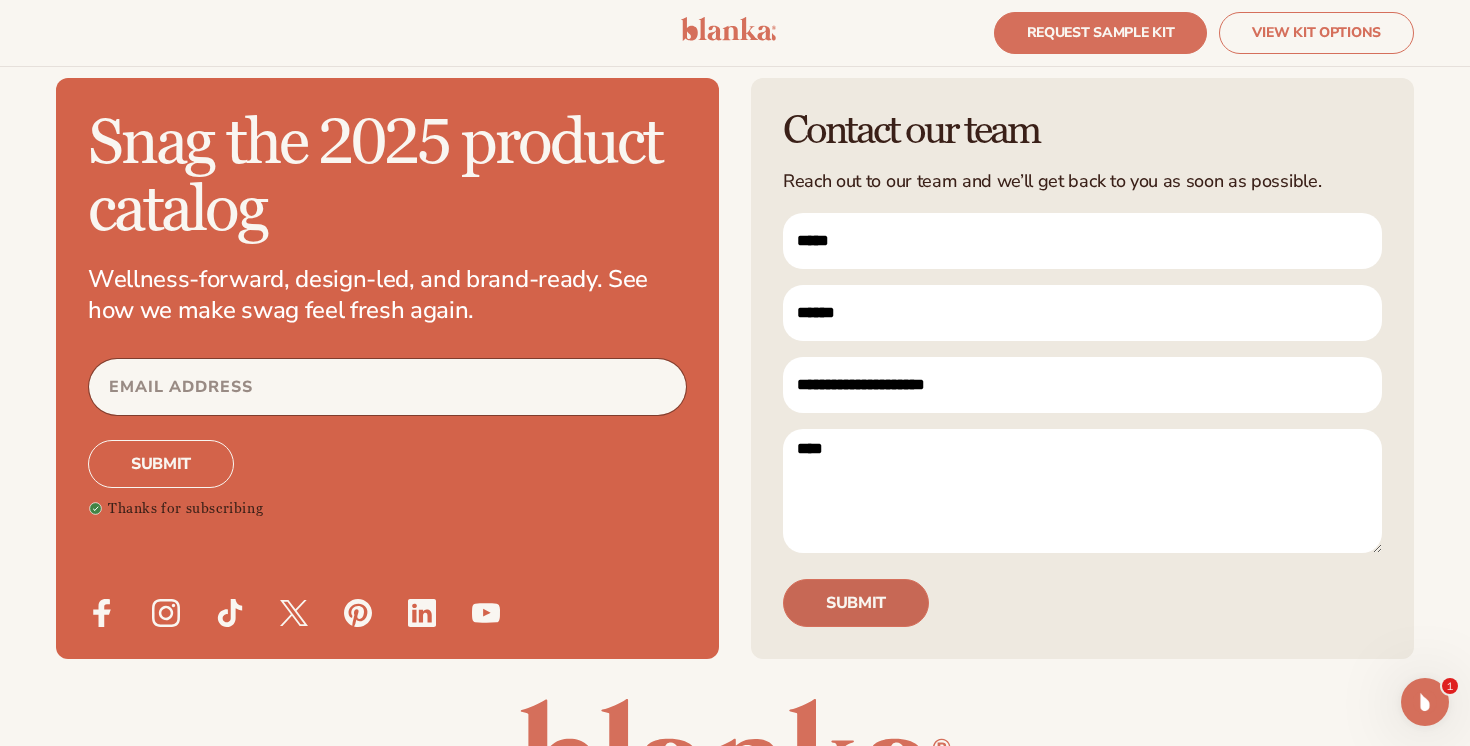 type on "****" 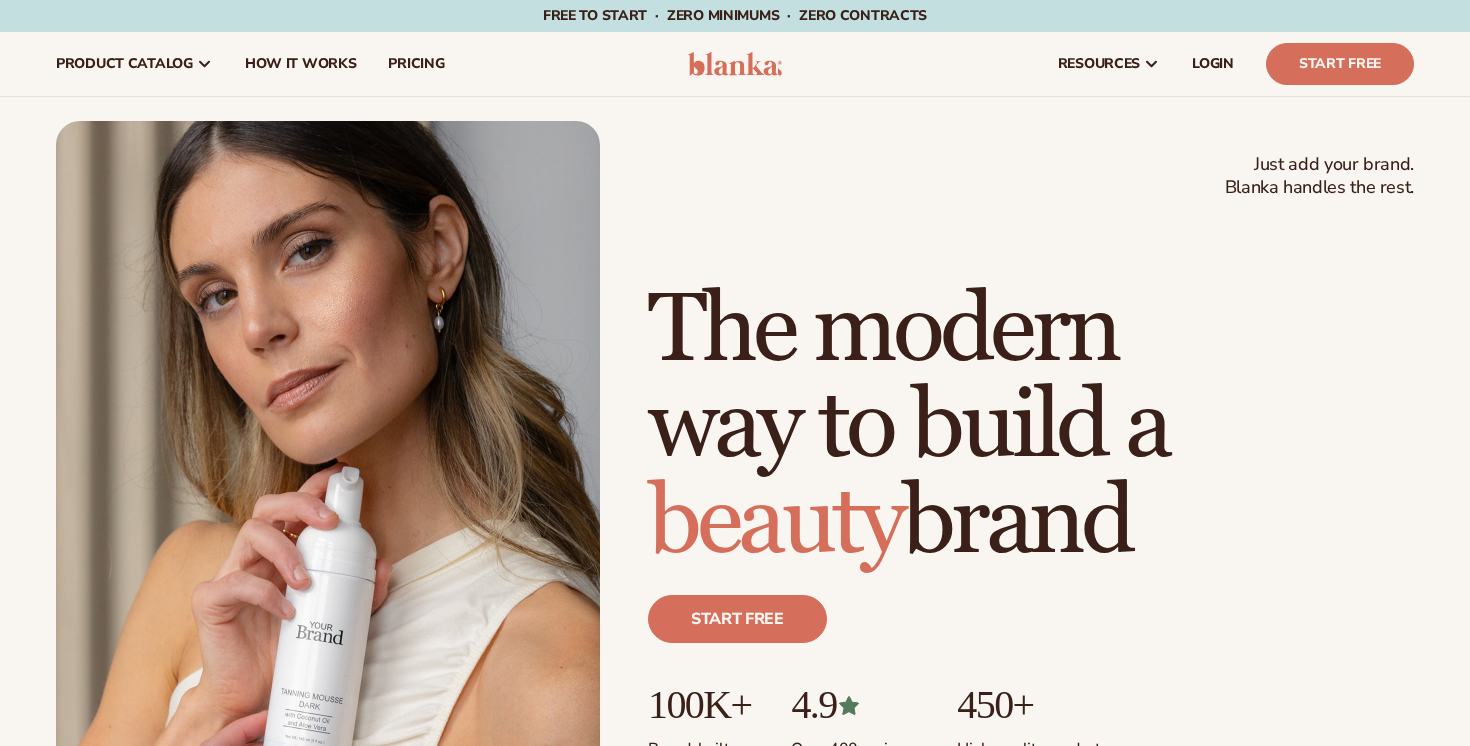 scroll, scrollTop: 0, scrollLeft: 0, axis: both 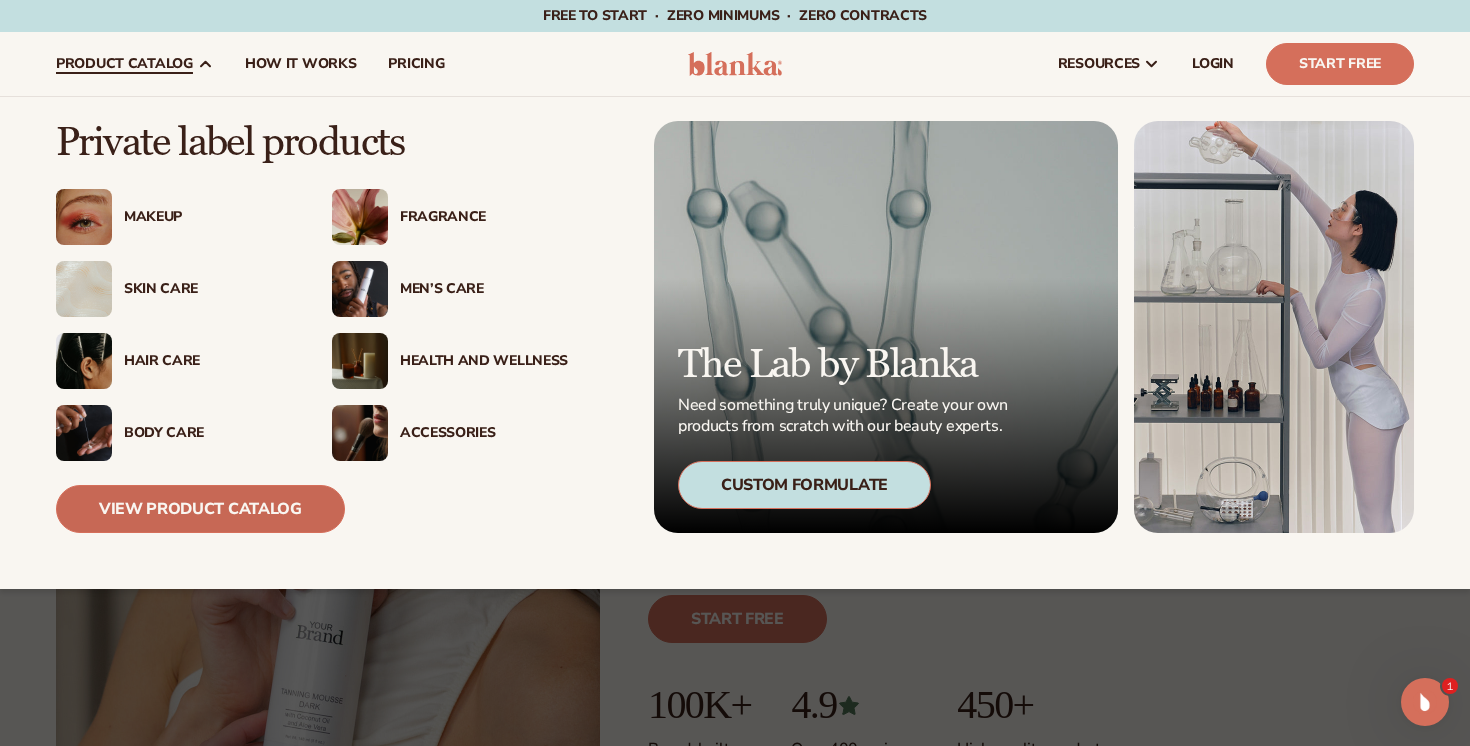 click on "View Product Catalog" at bounding box center (200, 509) 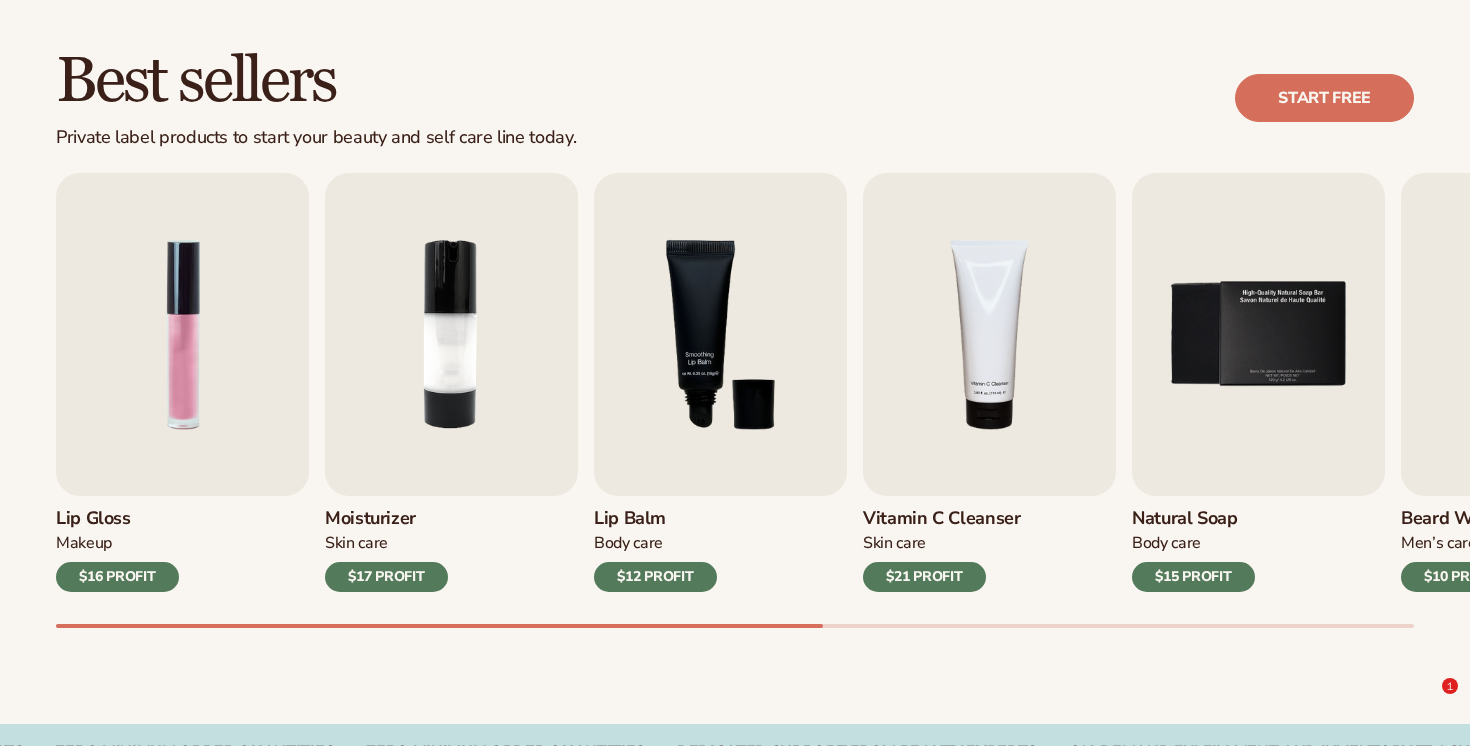 scroll, scrollTop: 1143, scrollLeft: 0, axis: vertical 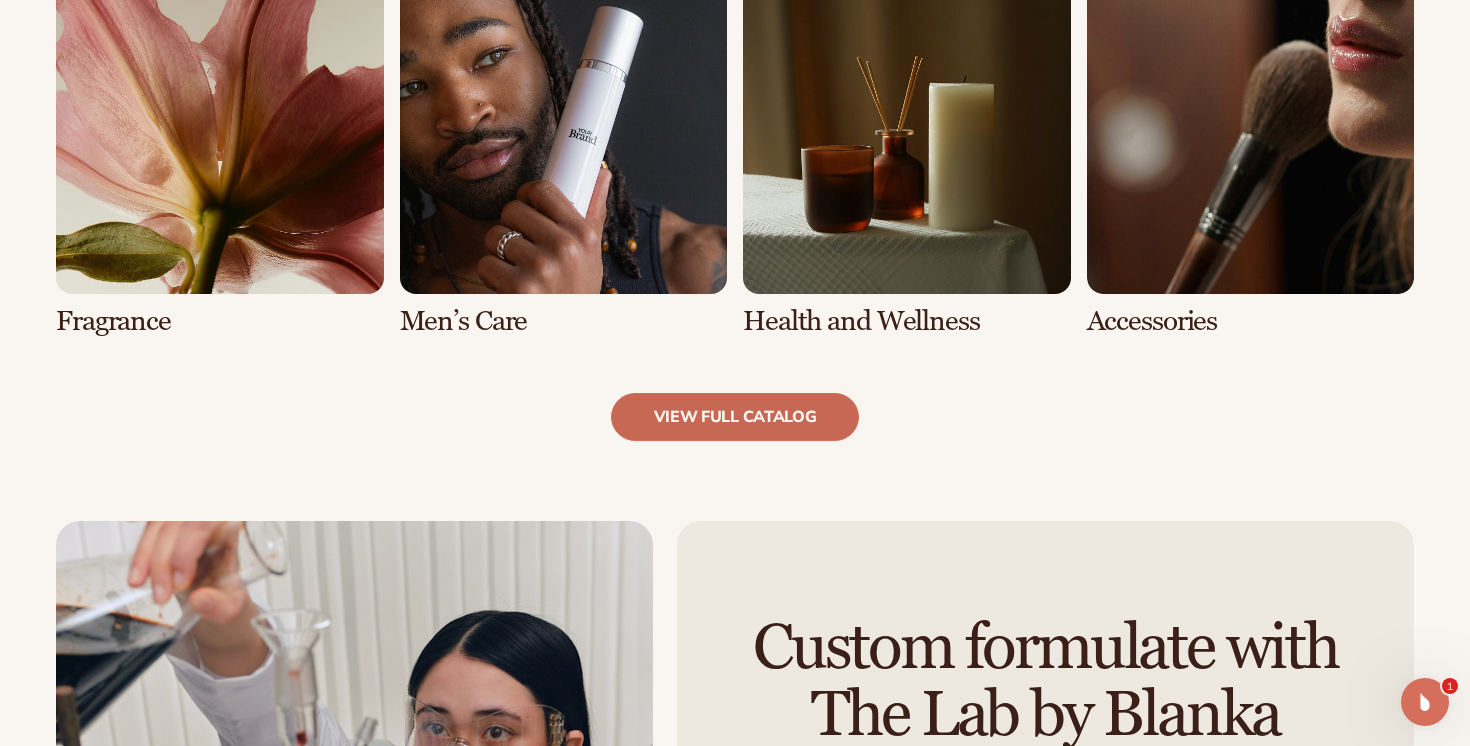 click on "view full catalog" at bounding box center (735, 417) 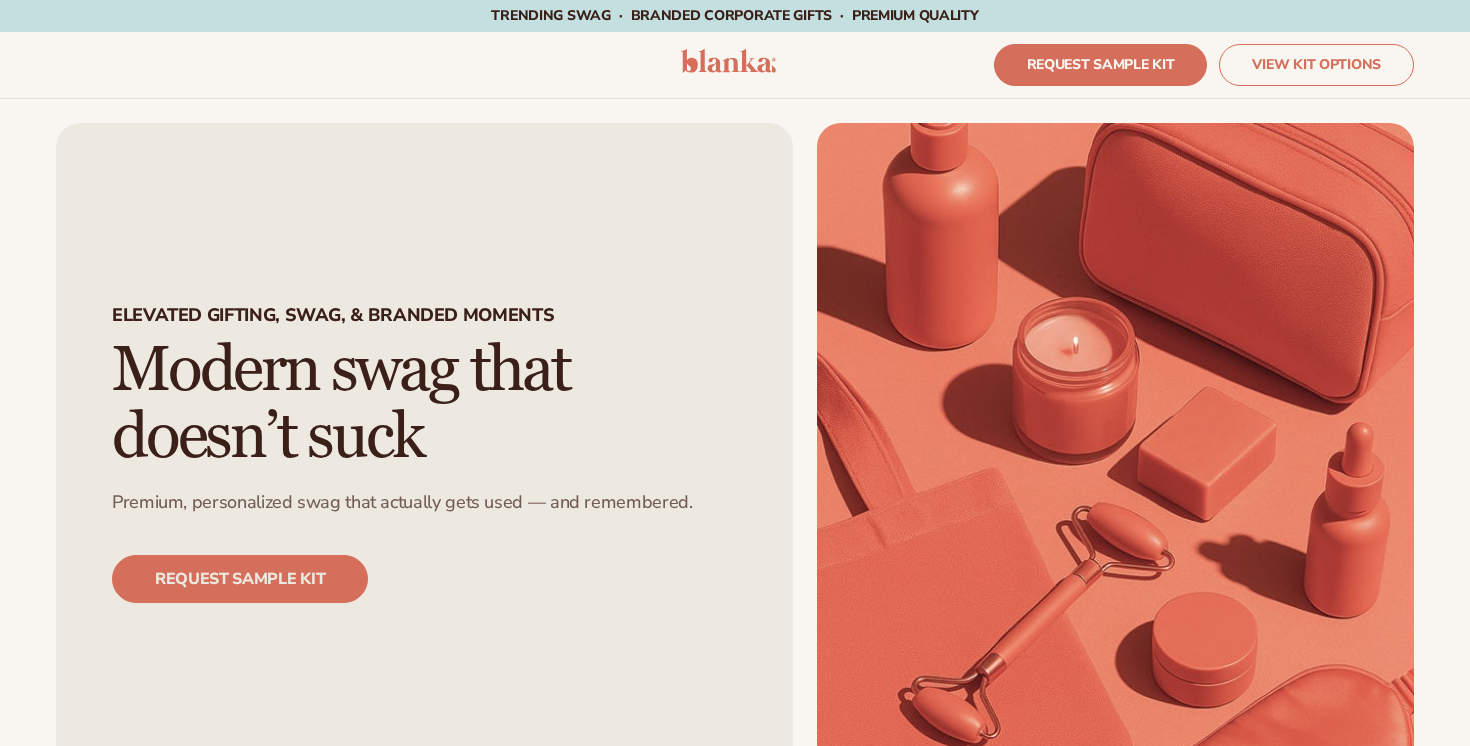 scroll, scrollTop: 0, scrollLeft: 0, axis: both 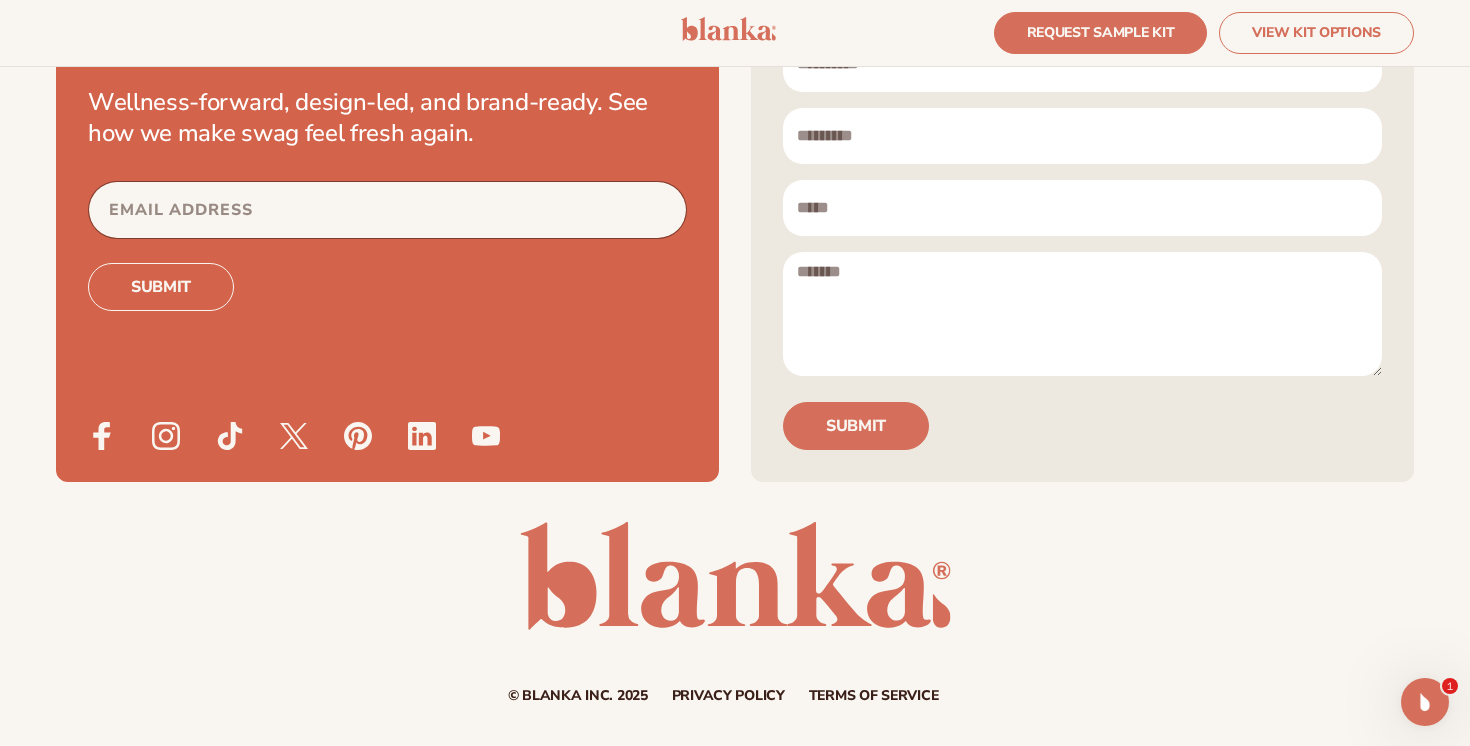 click at bounding box center [735, 576] 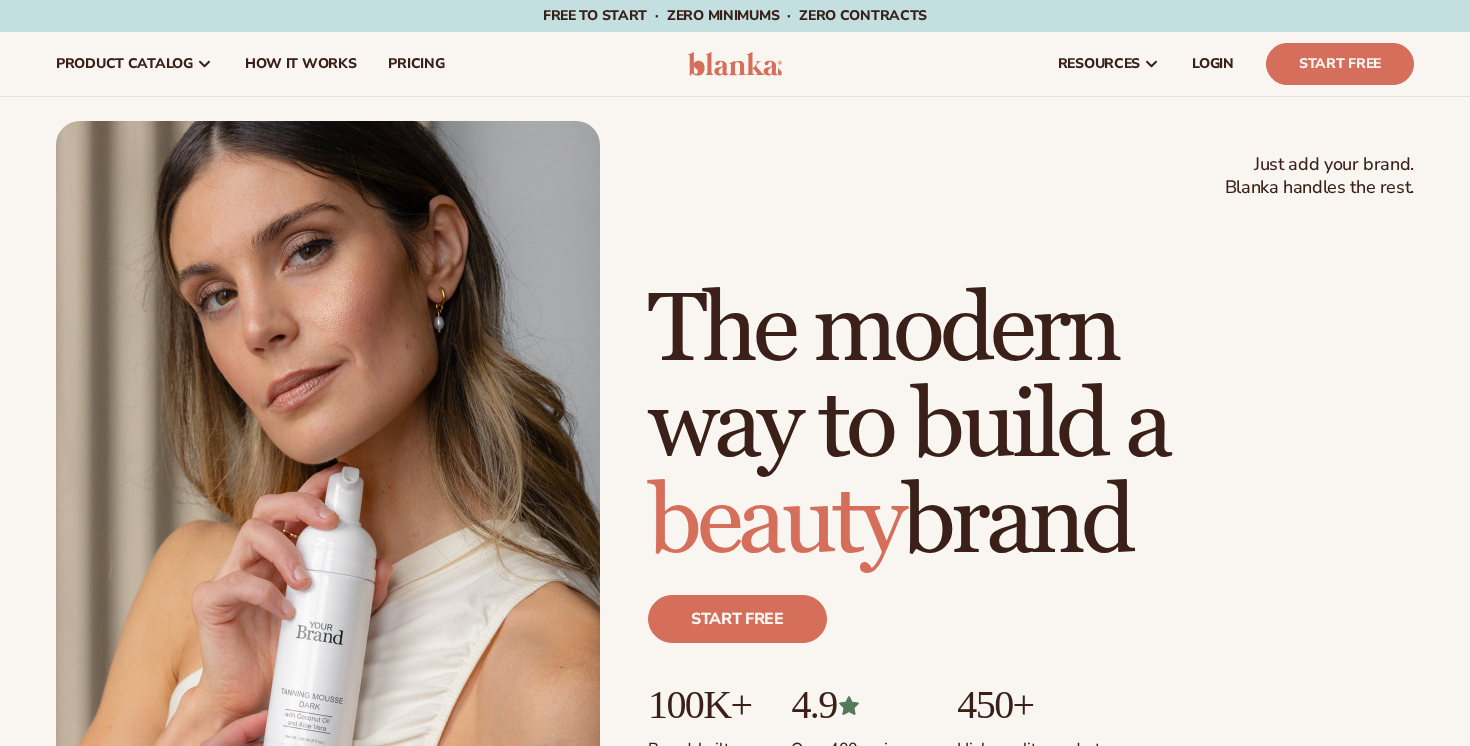 scroll, scrollTop: 0, scrollLeft: 0, axis: both 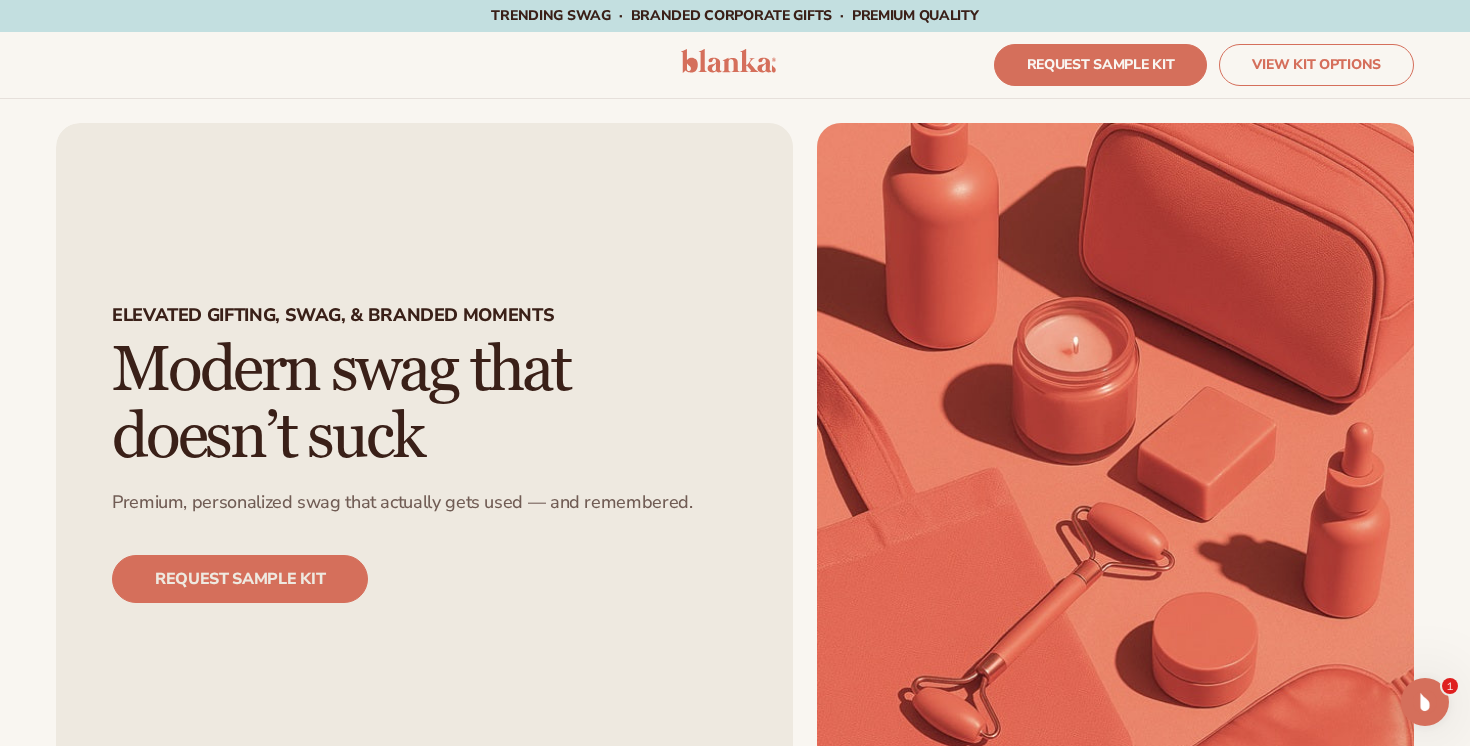 click at bounding box center (728, 61) 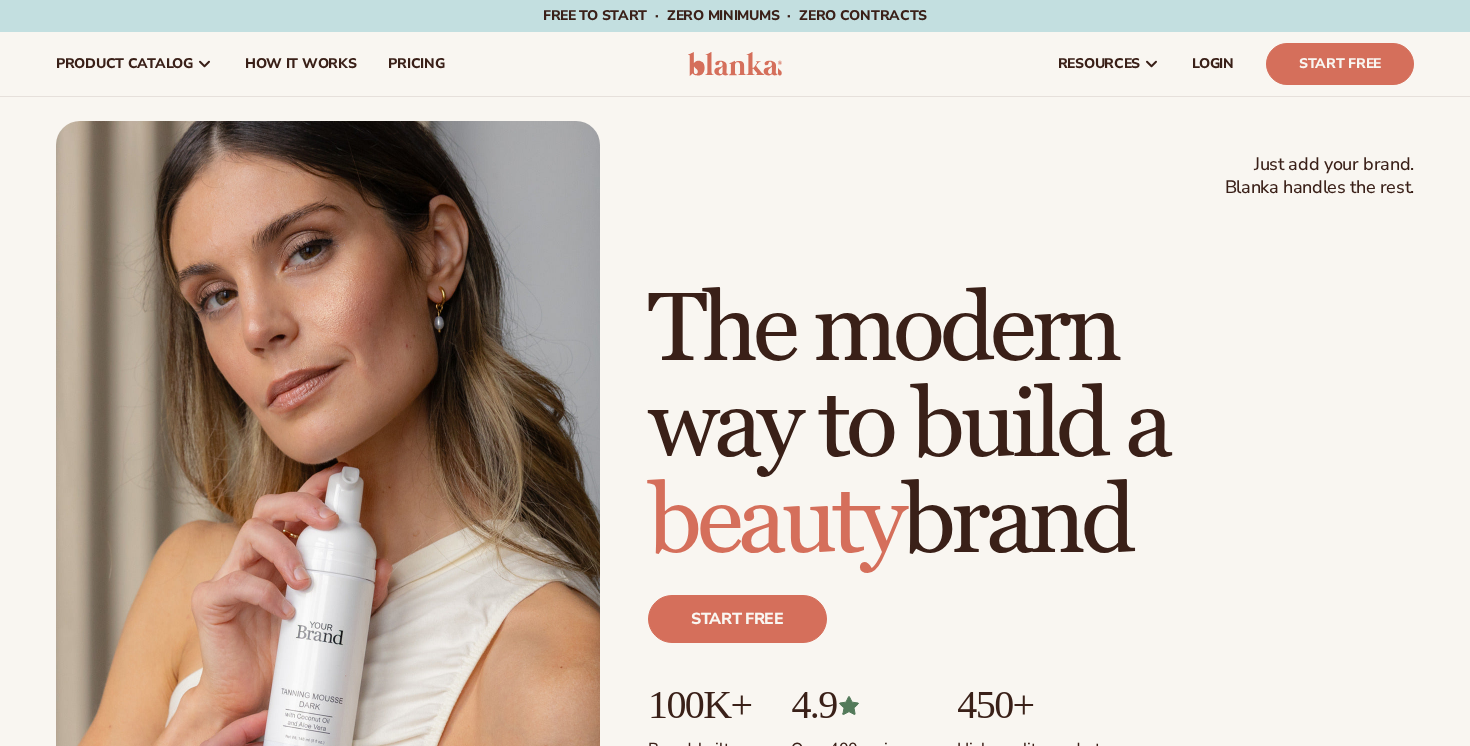 scroll, scrollTop: 0, scrollLeft: 0, axis: both 